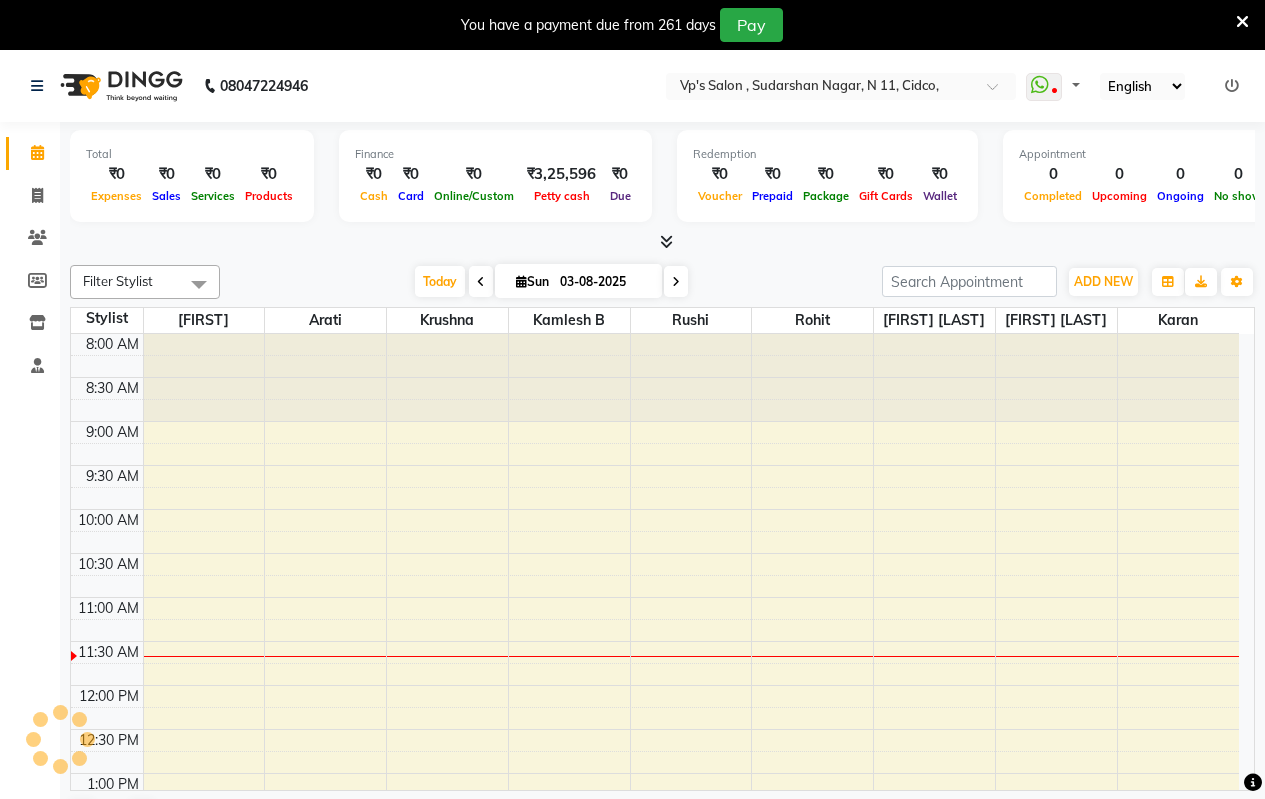scroll, scrollTop: 0, scrollLeft: 0, axis: both 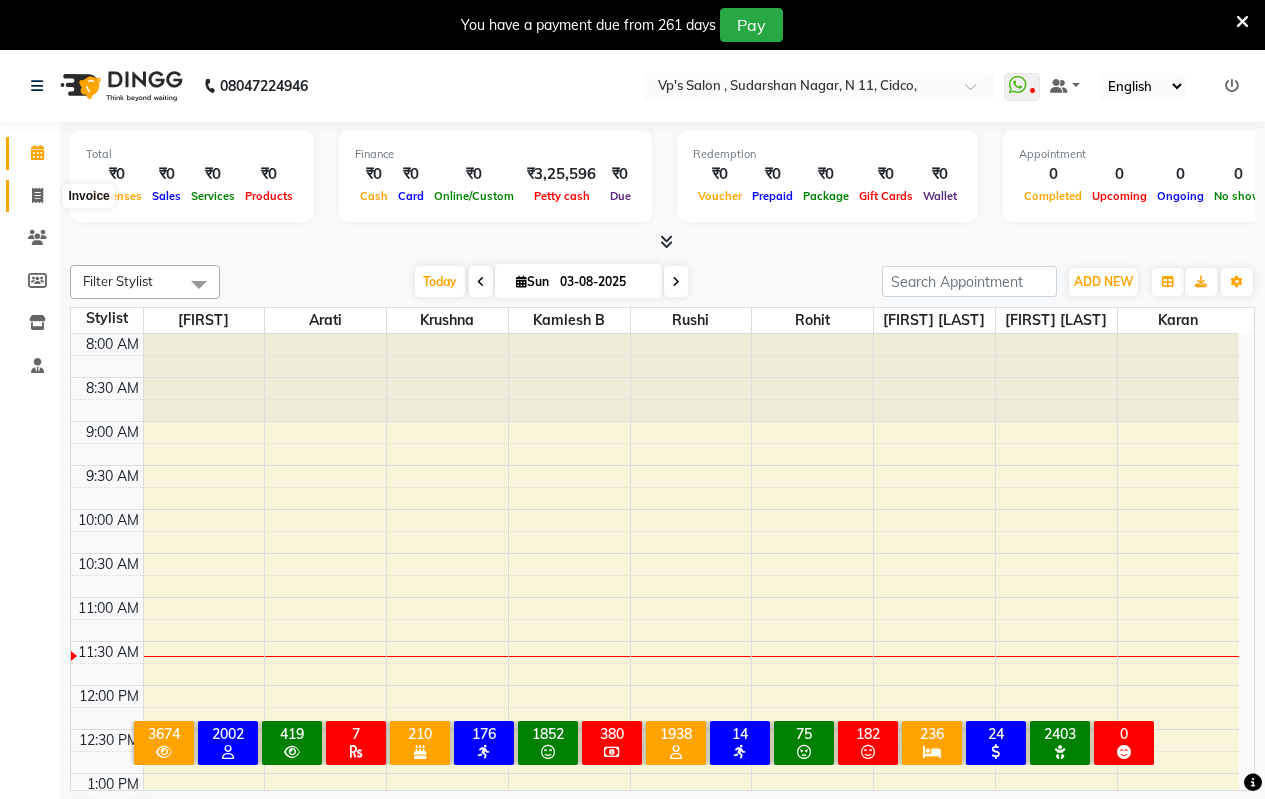 click 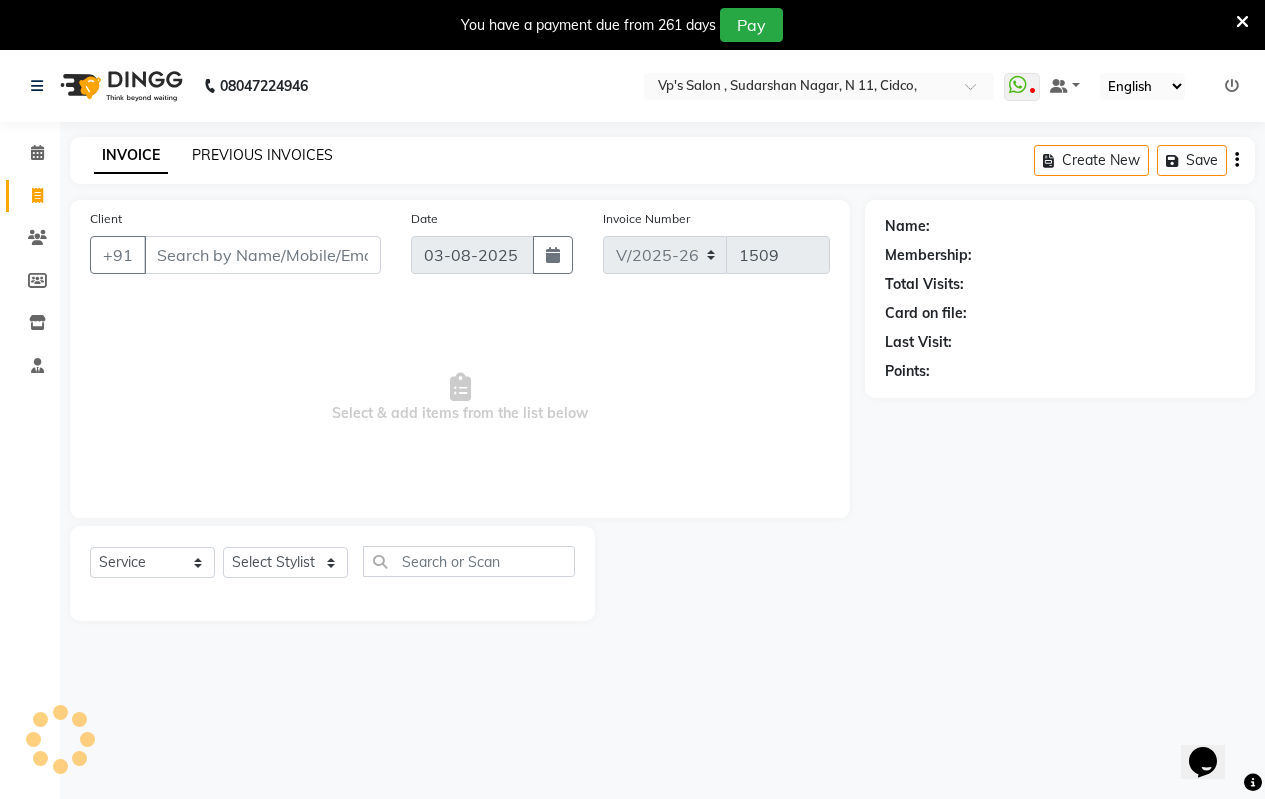 scroll, scrollTop: 0, scrollLeft: 0, axis: both 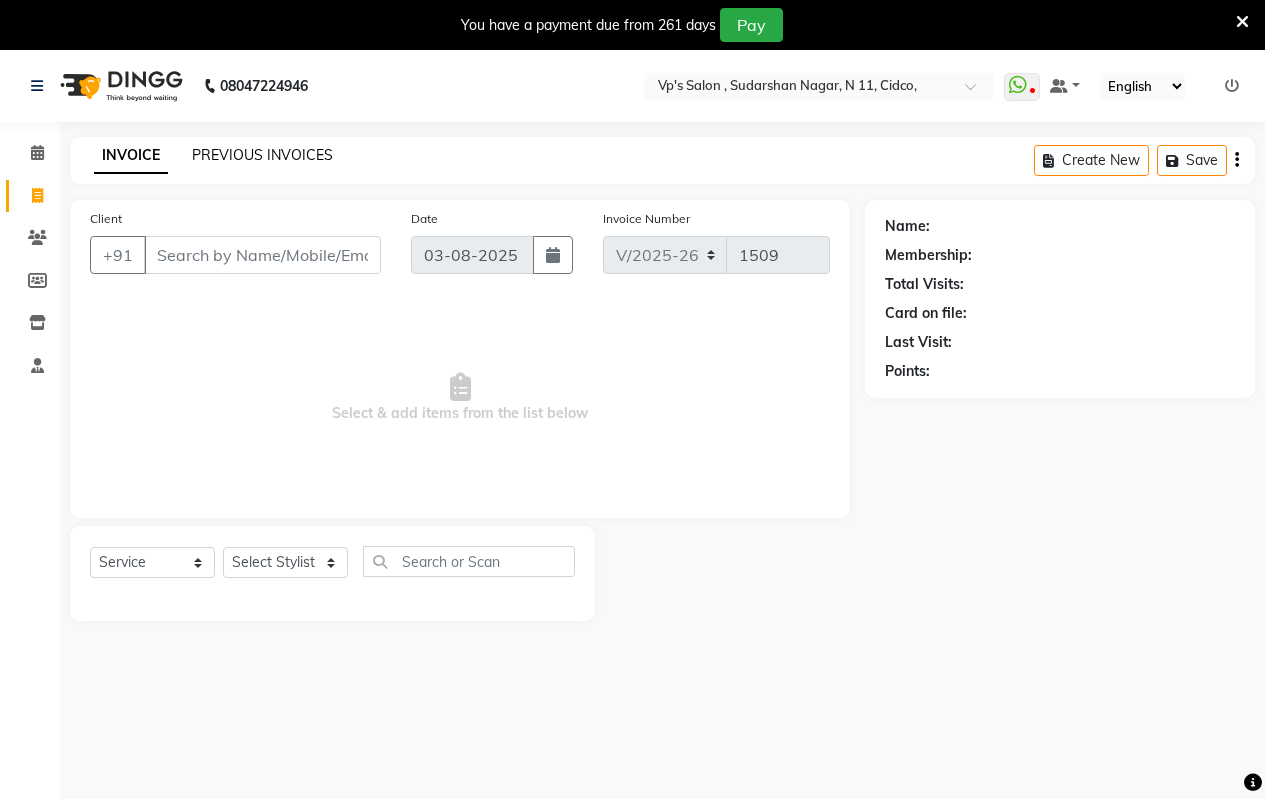 click on "PREVIOUS INVOICES" 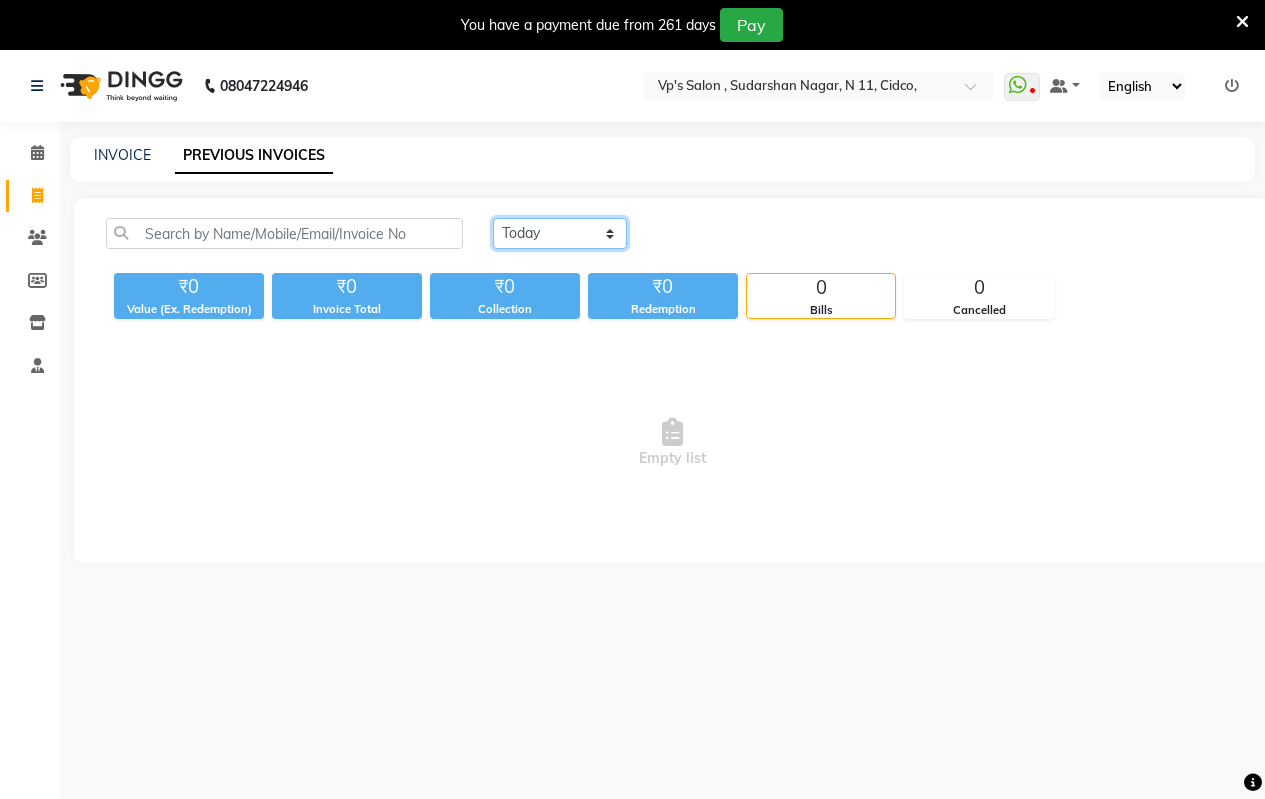 click on "Today Yesterday Custom Range" 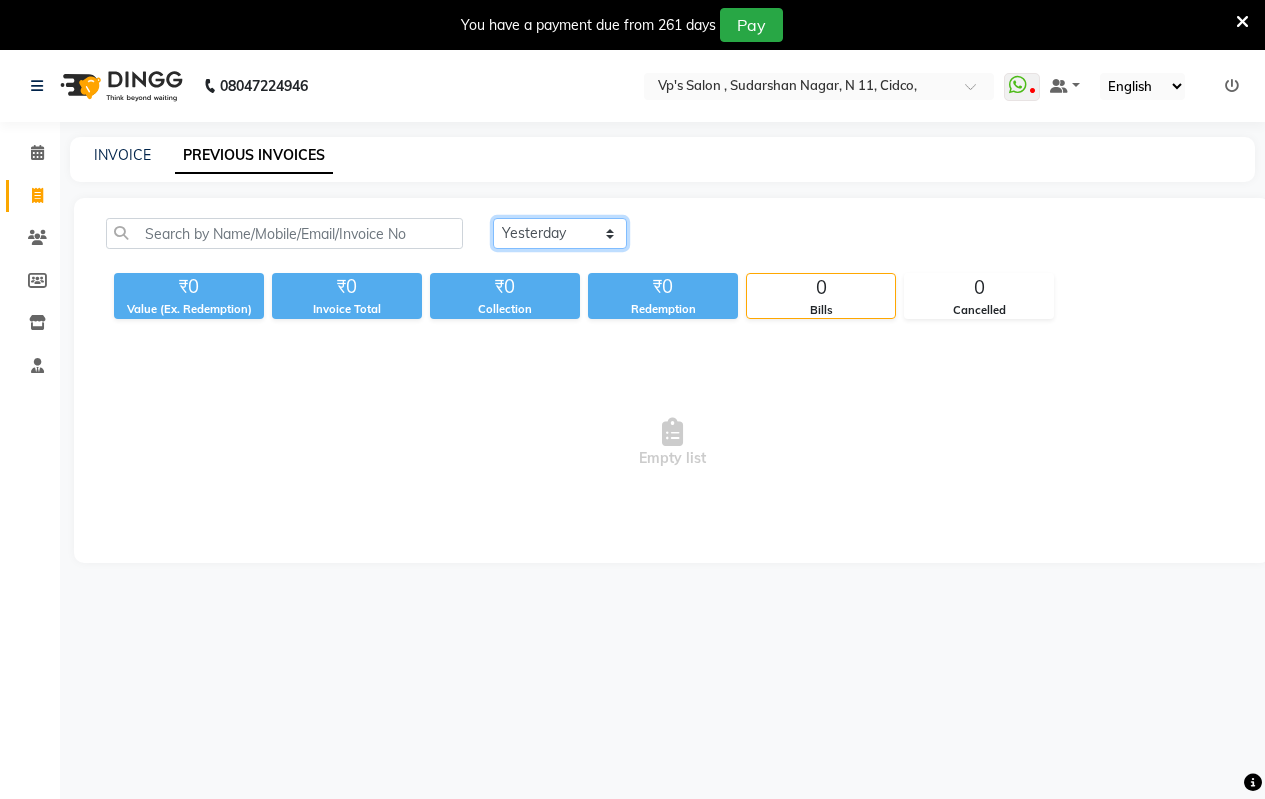 click on "Today Yesterday Custom Range" 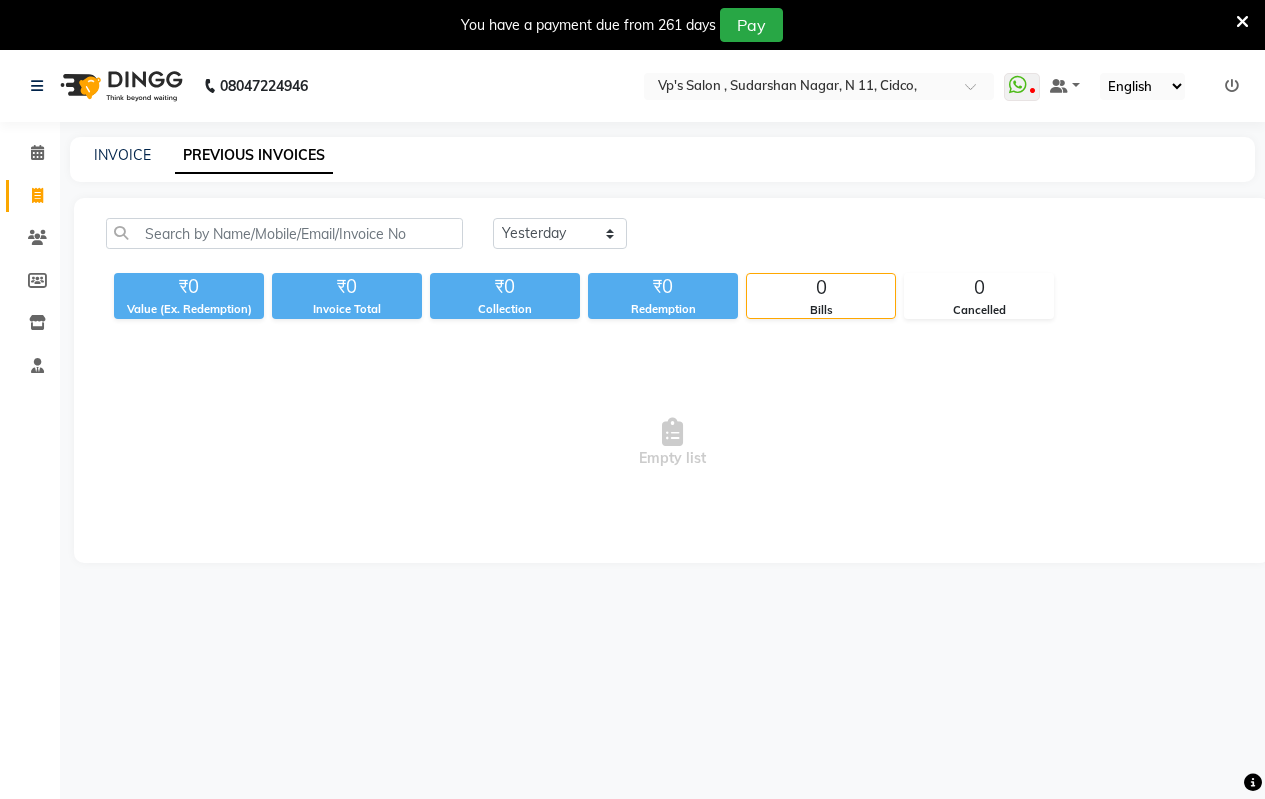 click on "₹0" 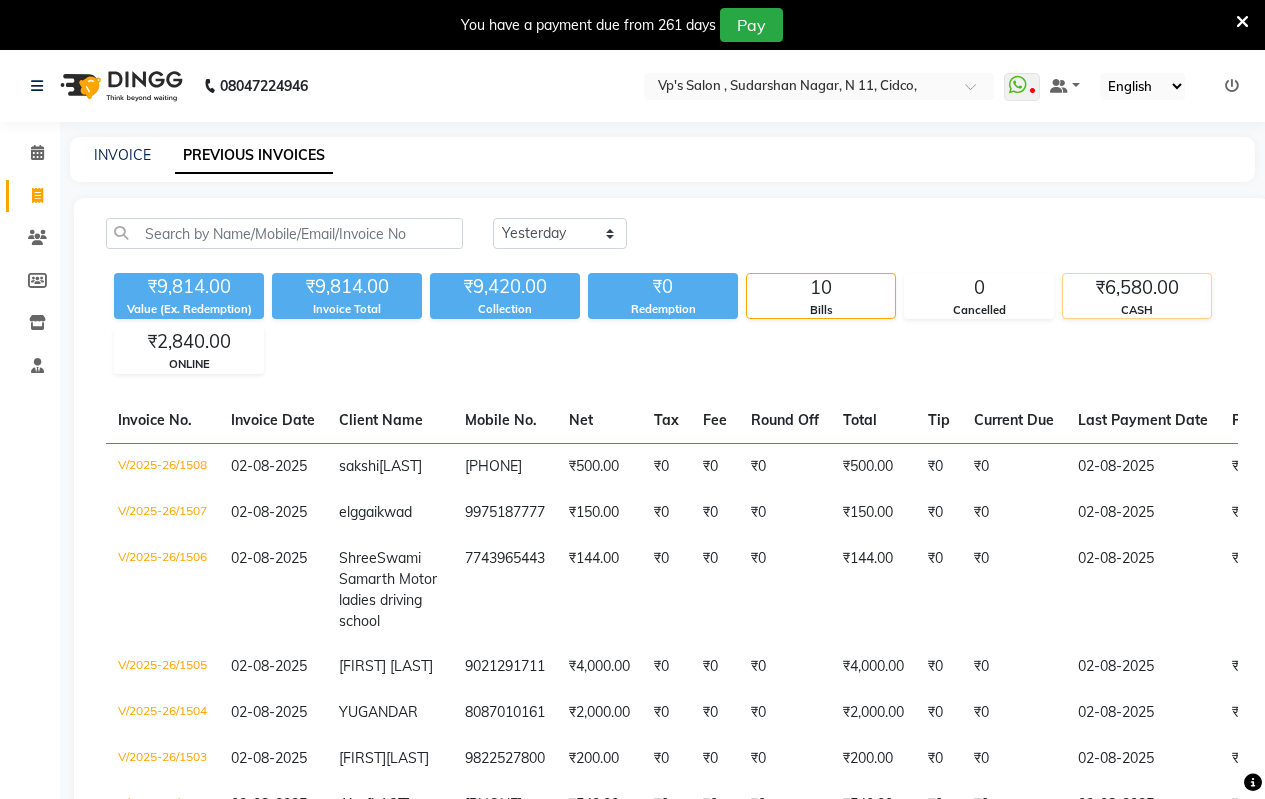 click on "CASH" 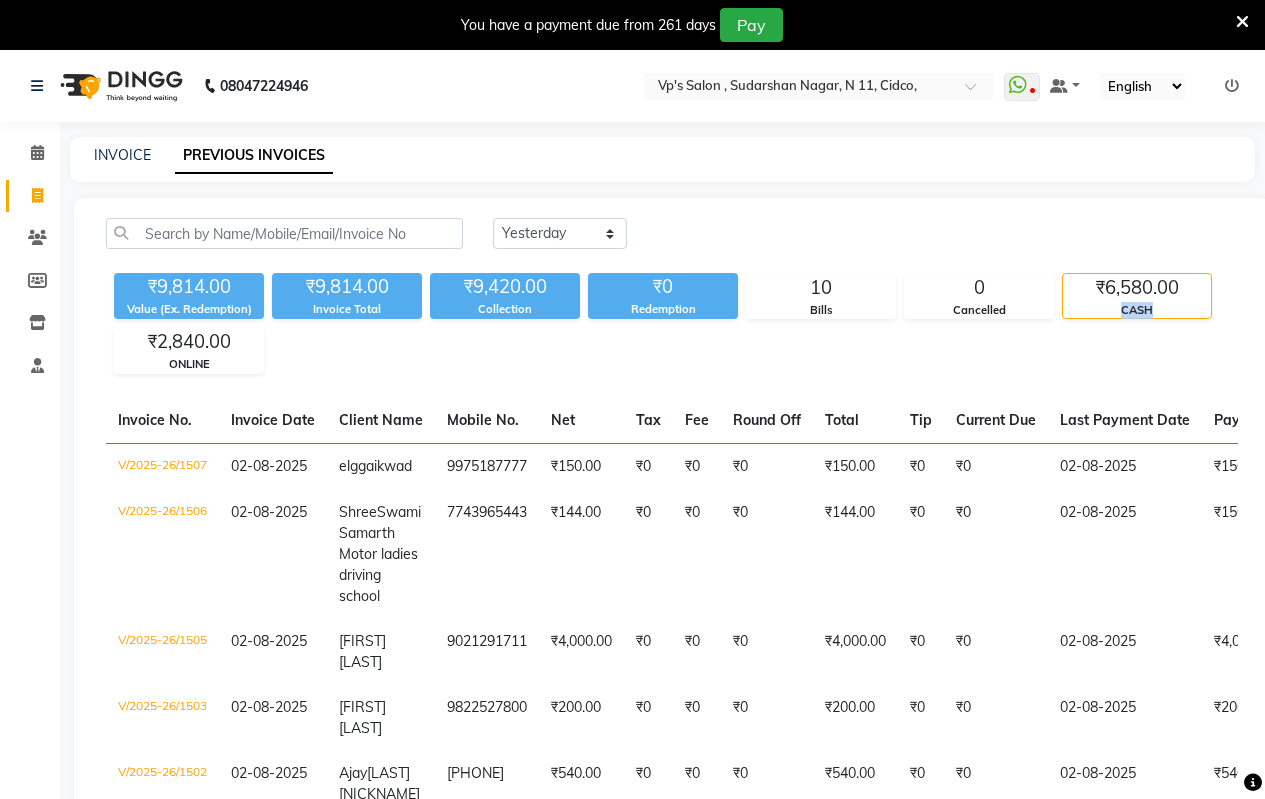 click on "CASH" 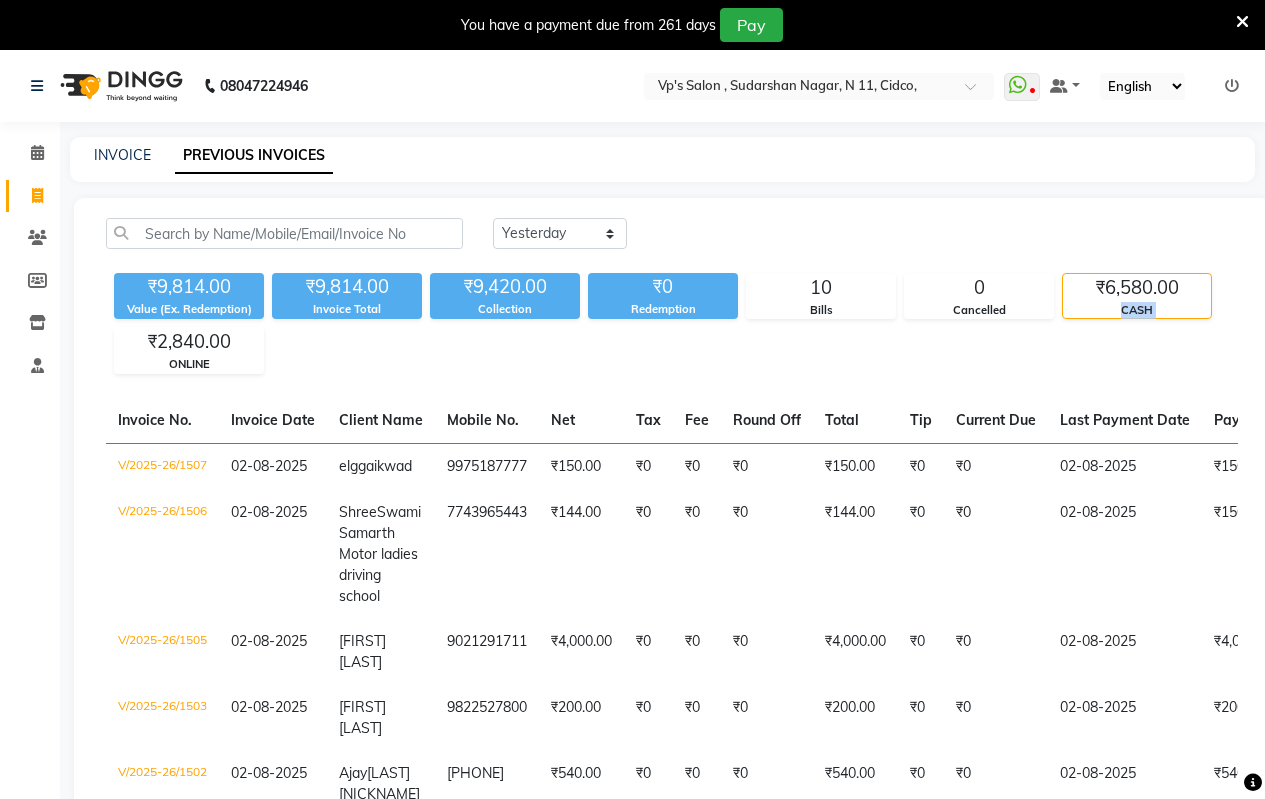 click on "CASH" 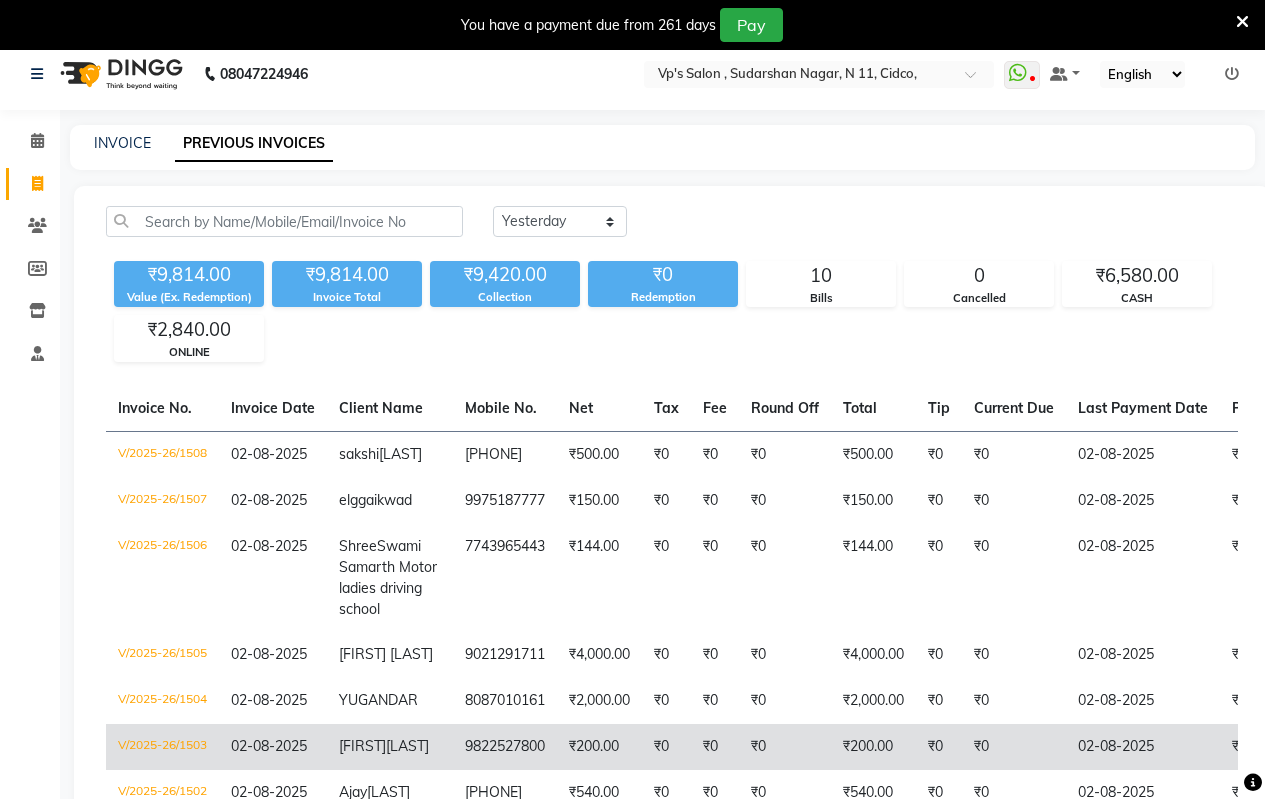 scroll, scrollTop: 0, scrollLeft: 0, axis: both 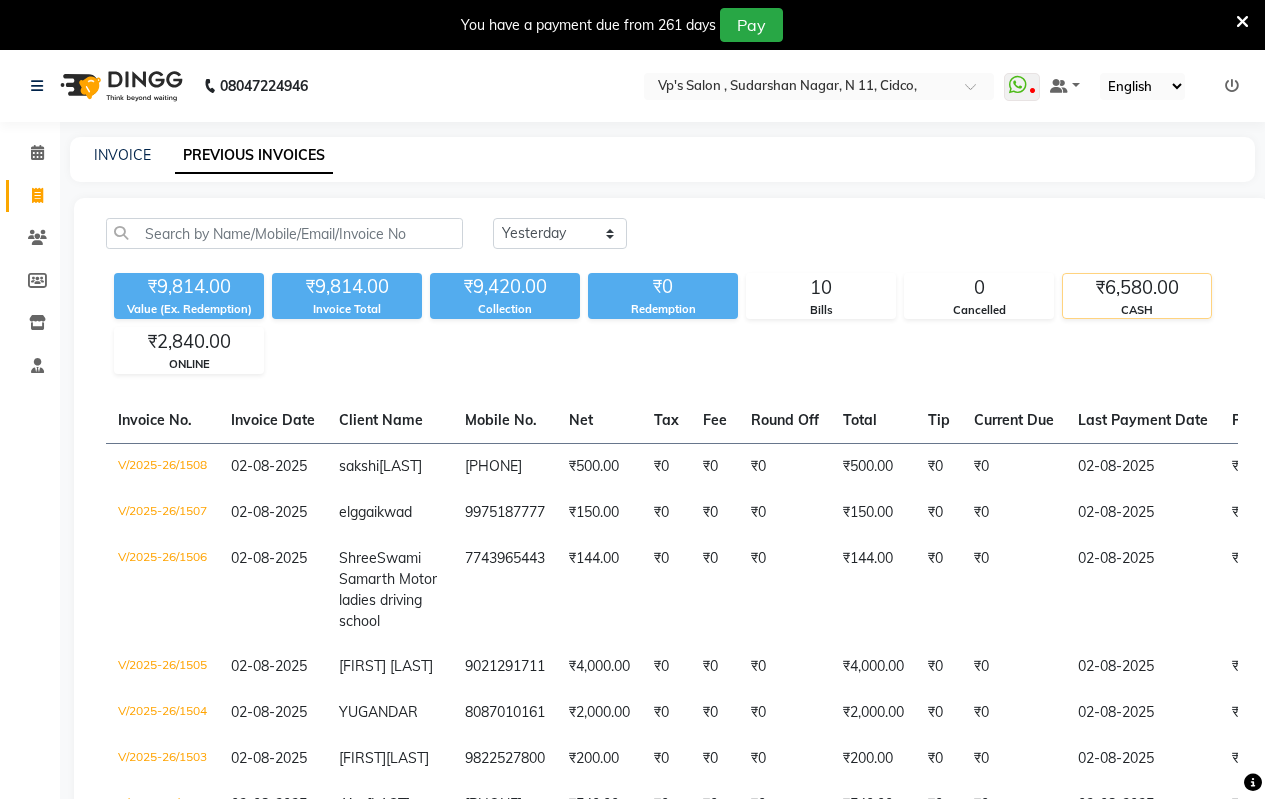 click on "CASH" 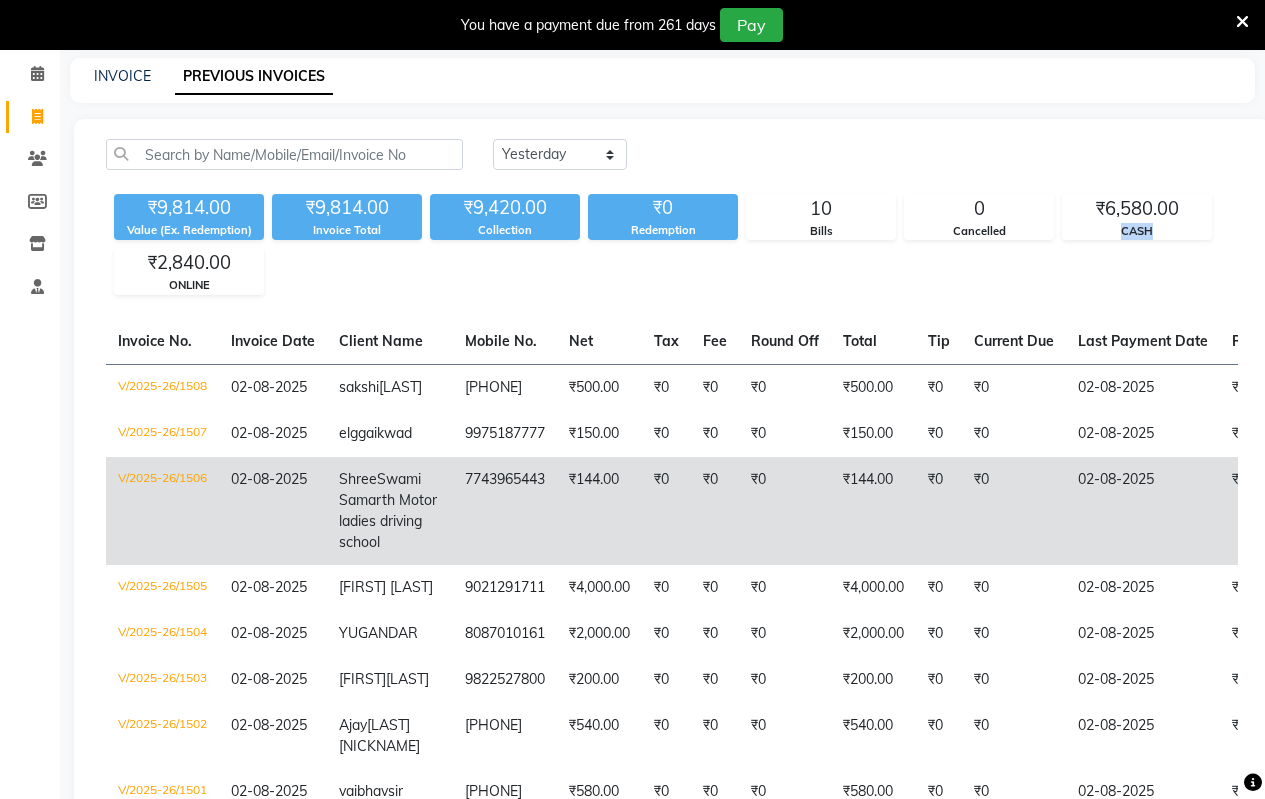 scroll, scrollTop: 33, scrollLeft: 0, axis: vertical 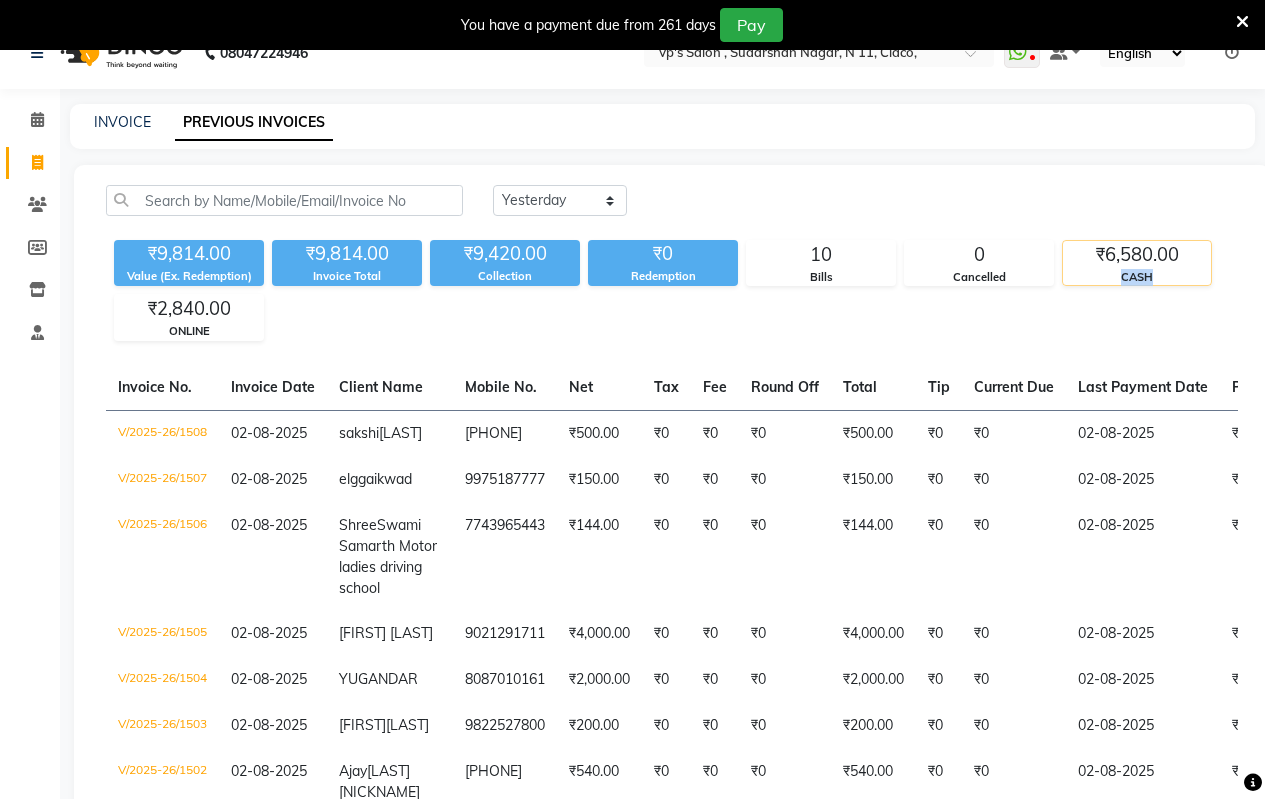 click on "CASH" 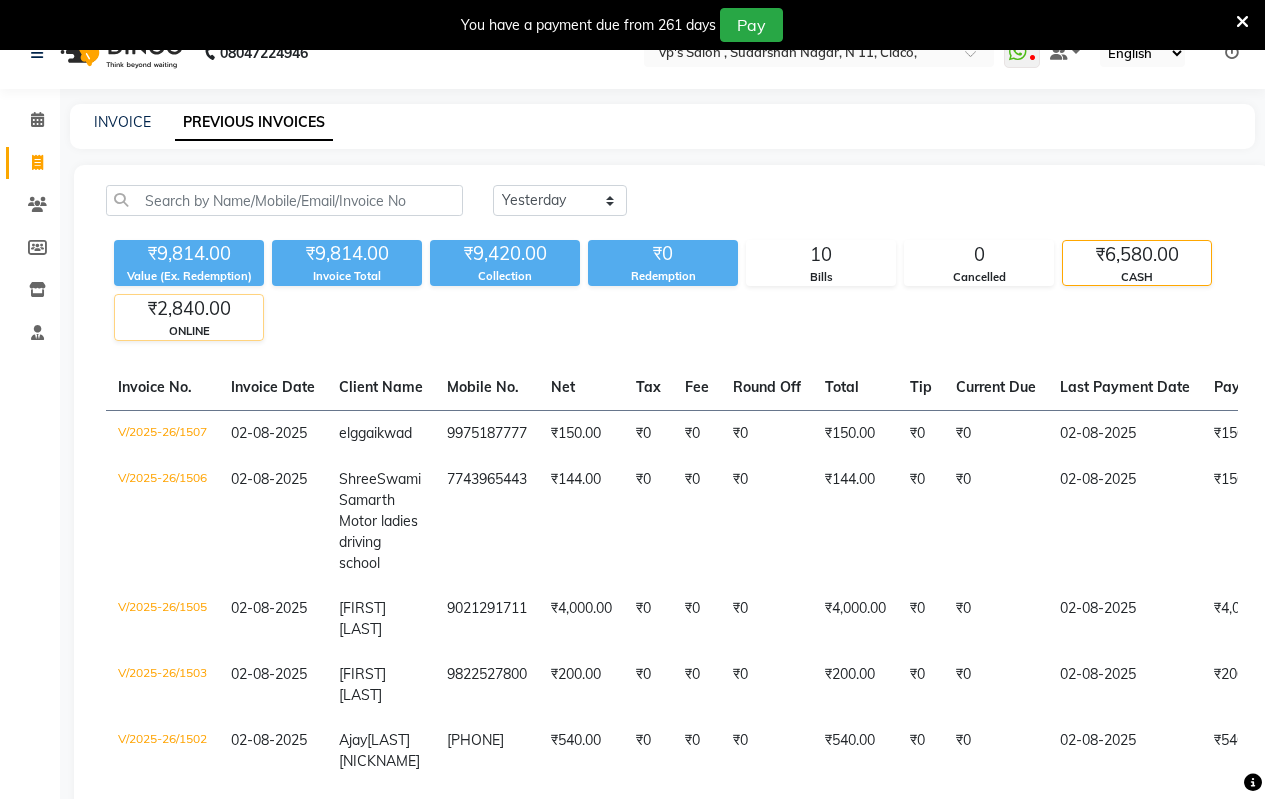 click on "ONLINE" 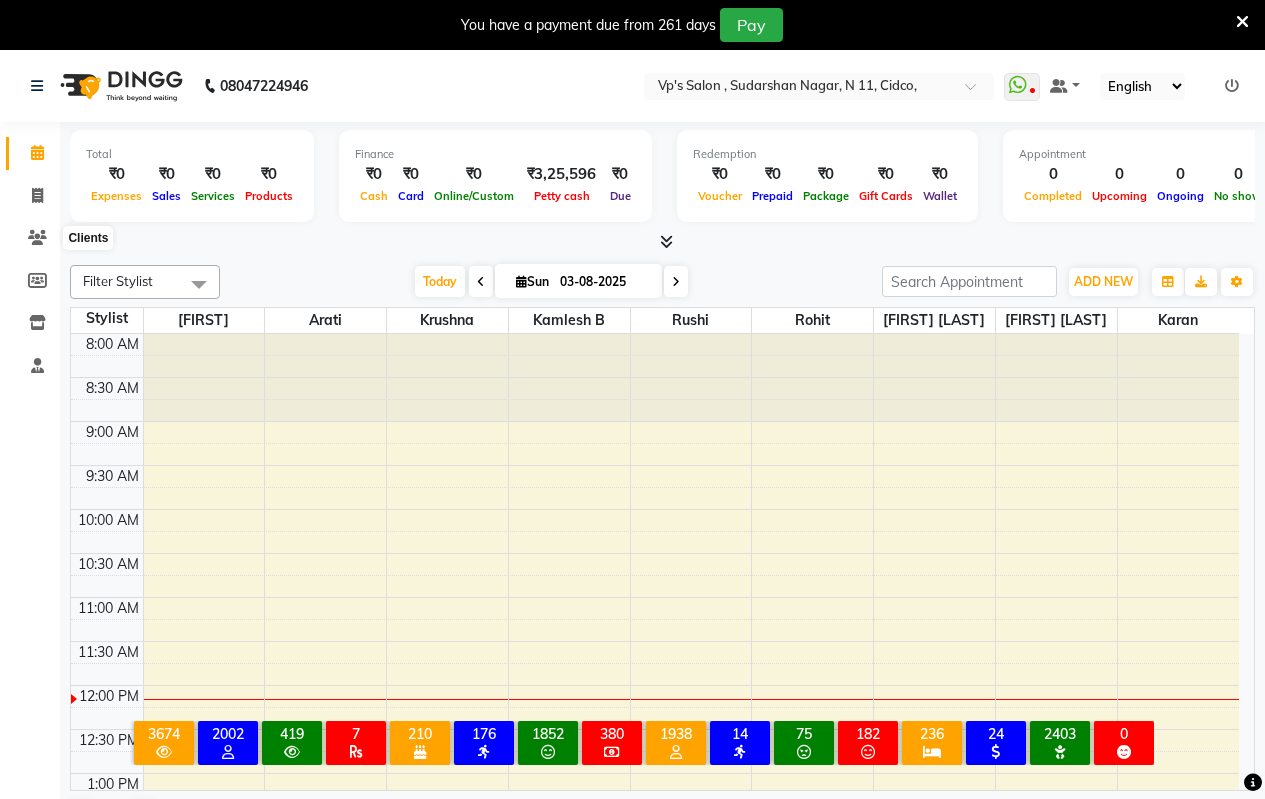 scroll, scrollTop: 0, scrollLeft: 0, axis: both 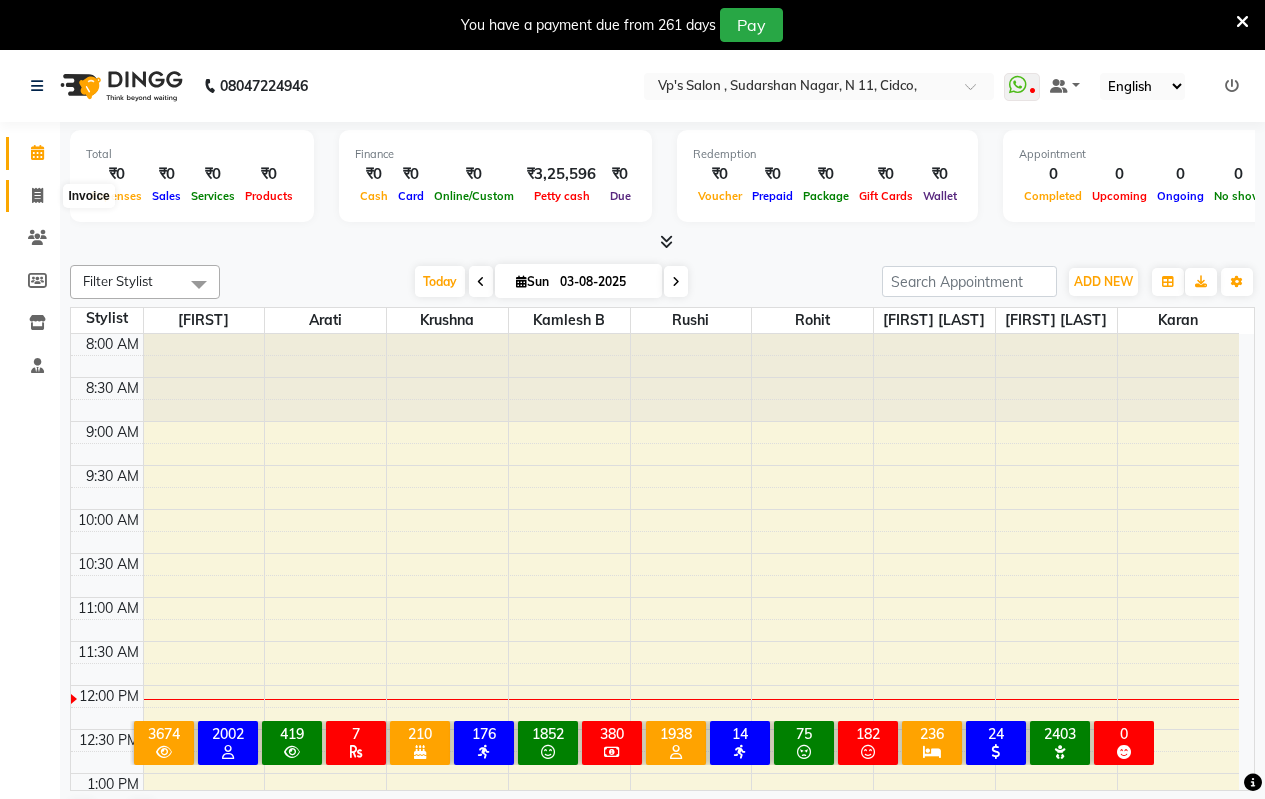 click 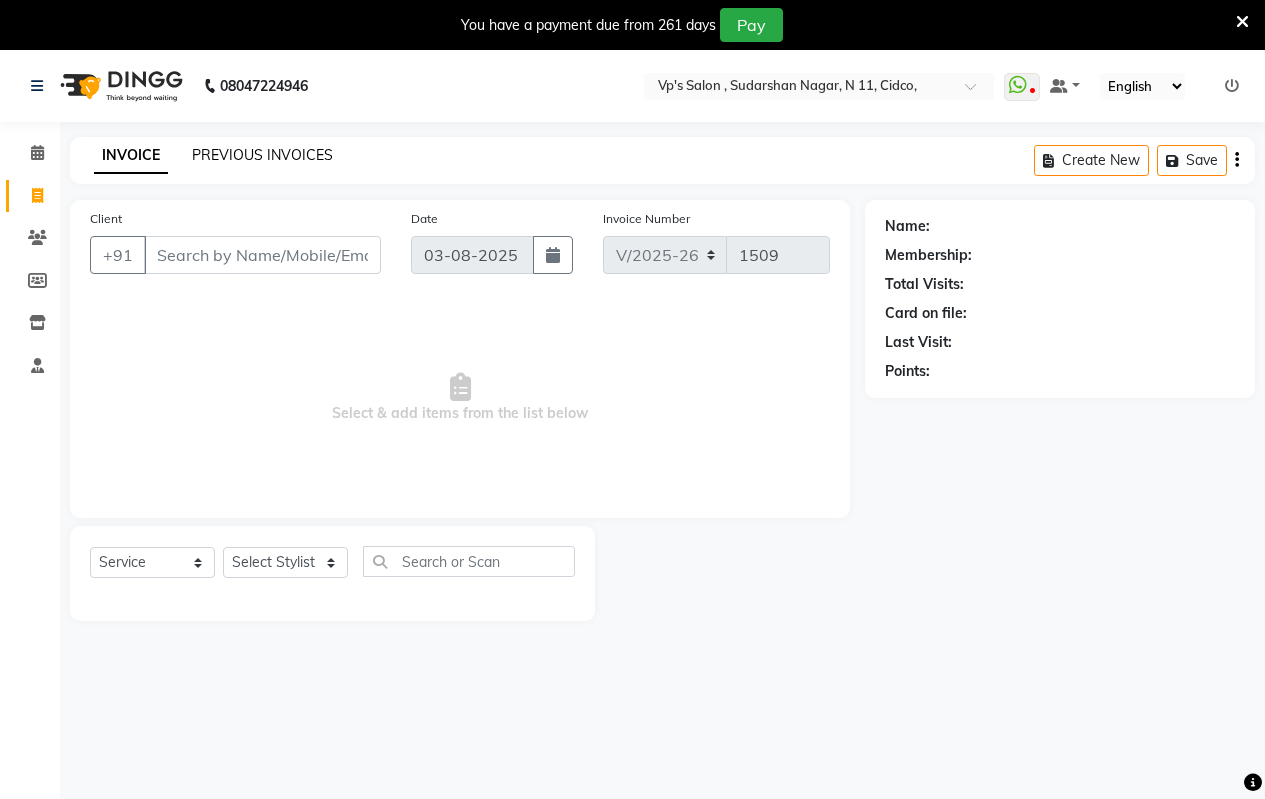 click on "PREVIOUS INVOICES" 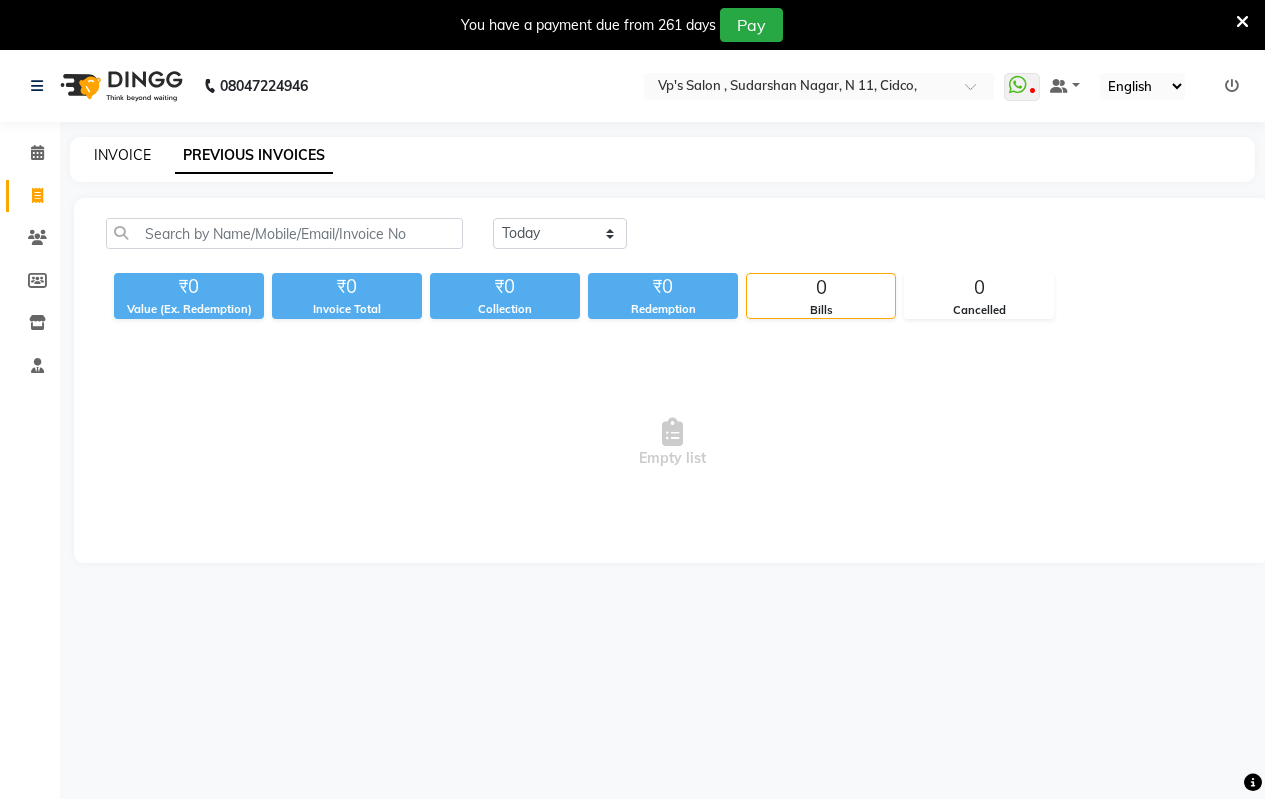 click on "INVOICE" 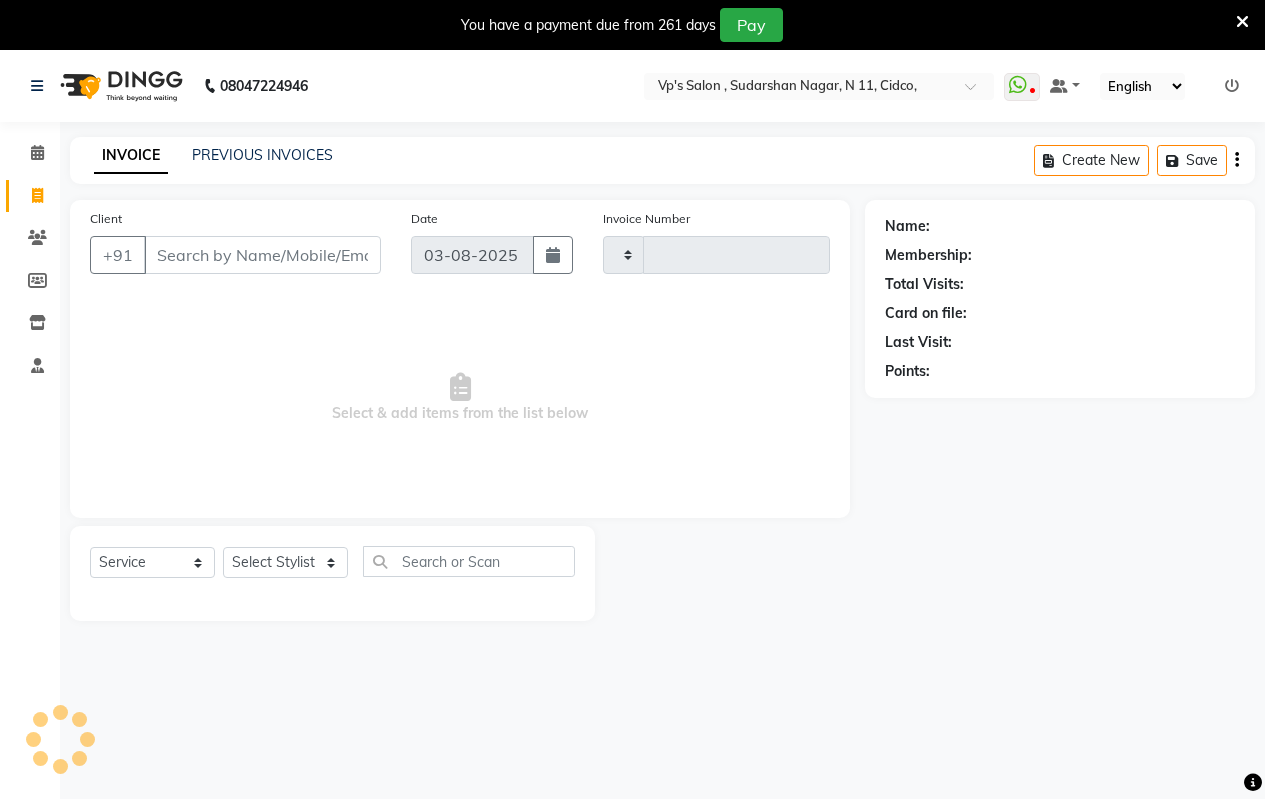 type on "1509" 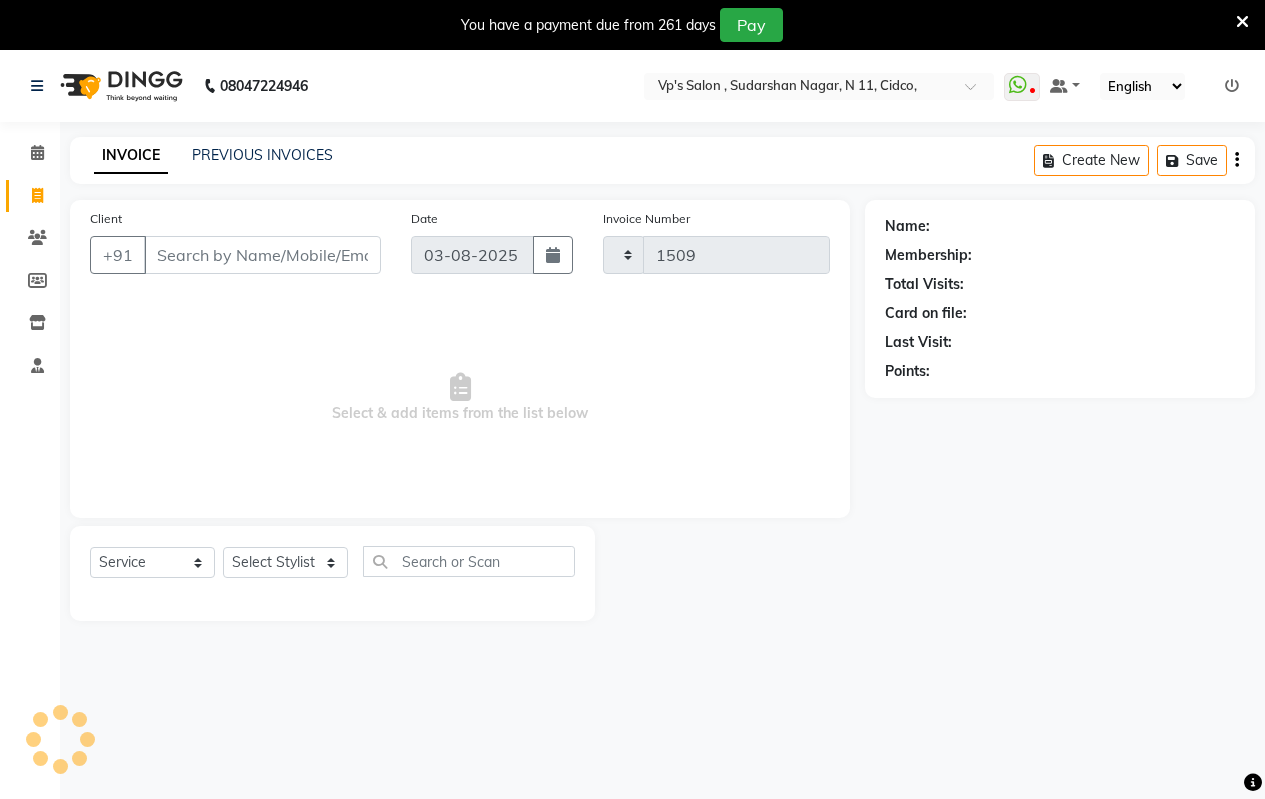 select on "4917" 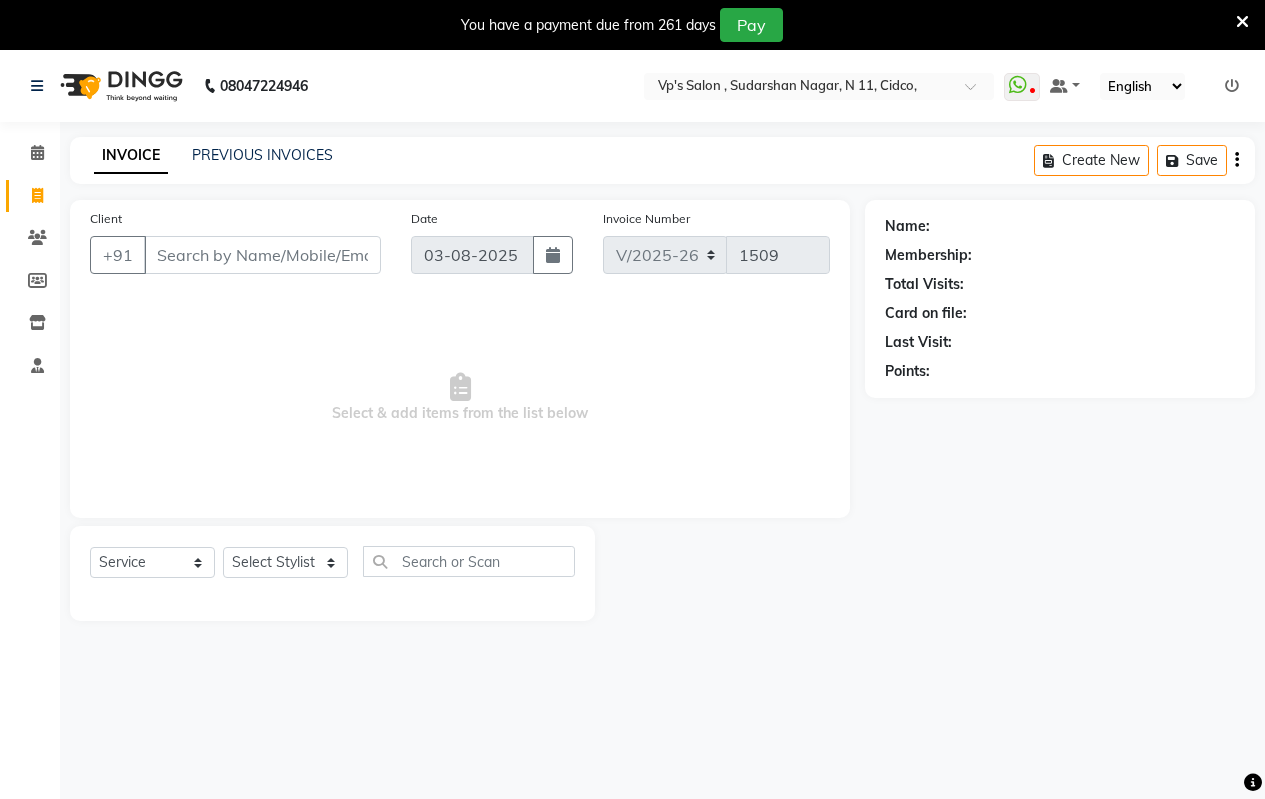 click on "Client" at bounding box center [262, 255] 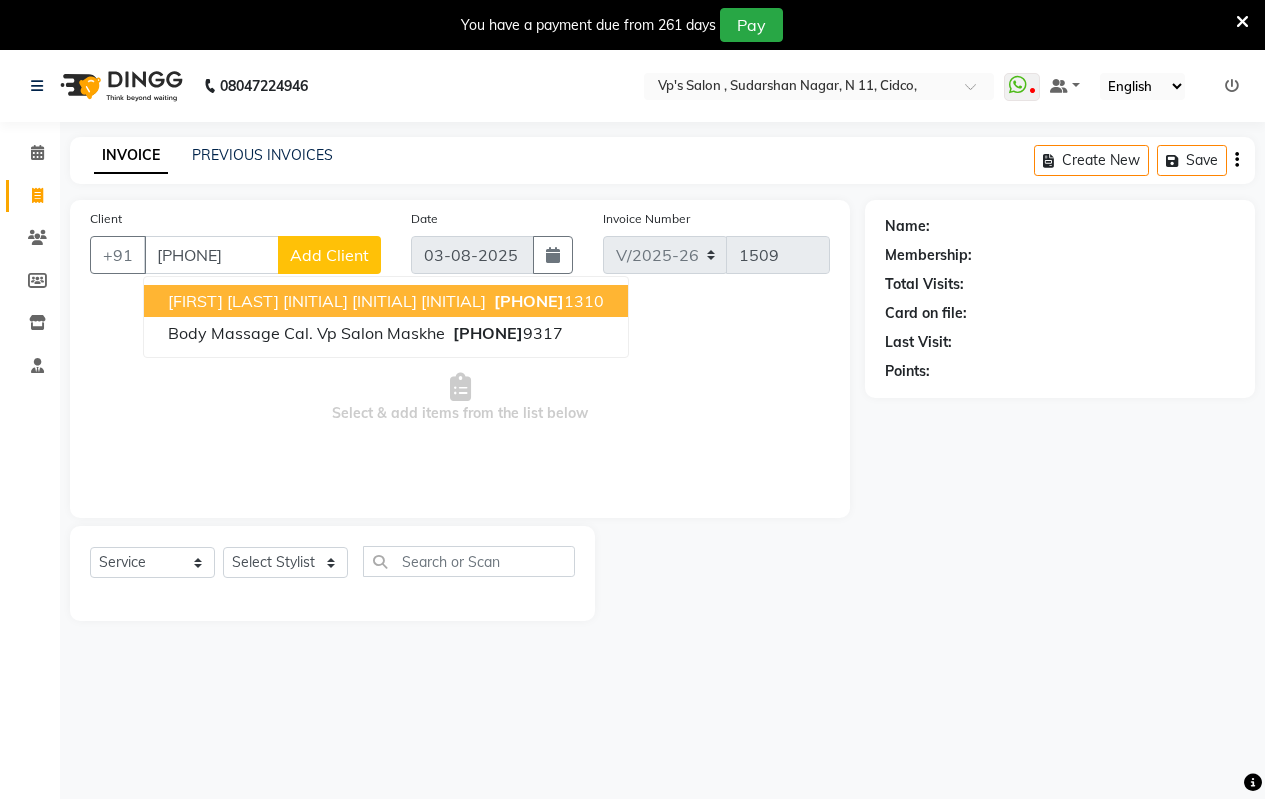 click on "vishnu madan Sir Adct Gp" at bounding box center [327, 301] 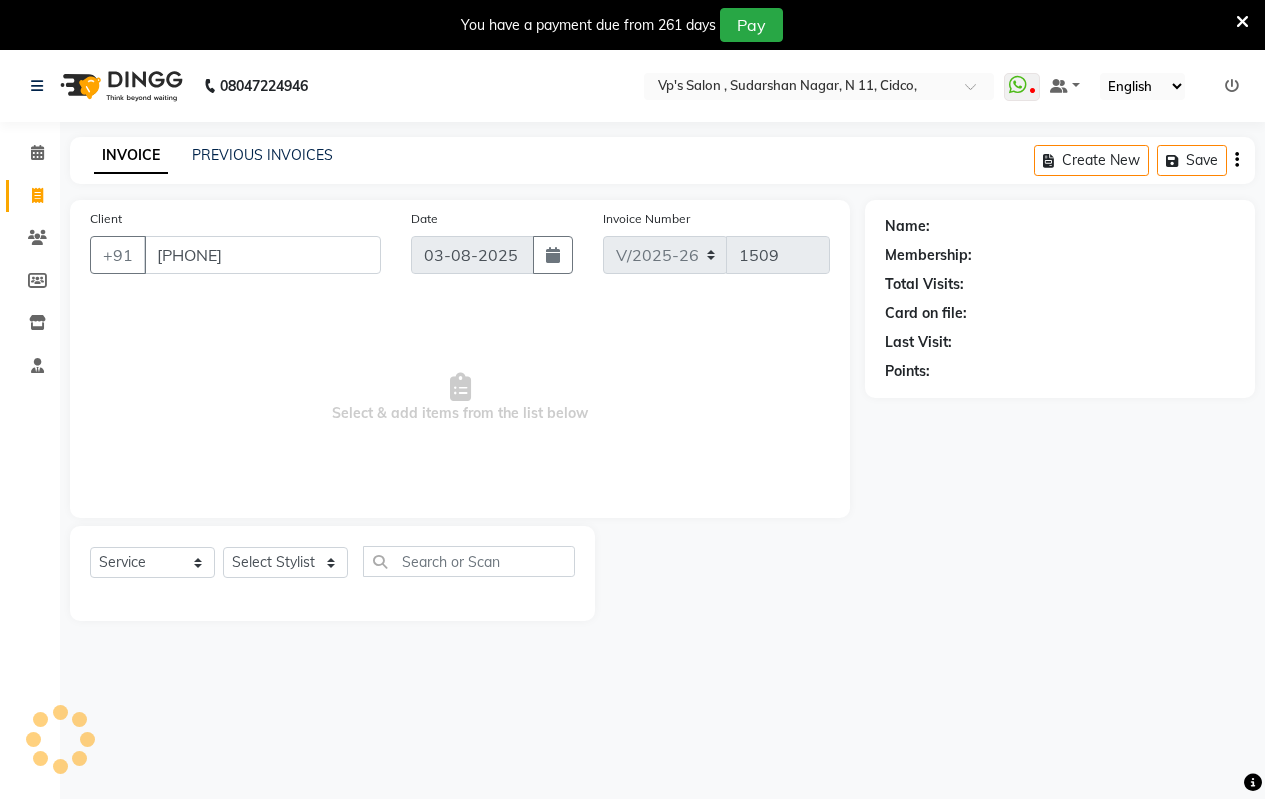 type on "9823331310" 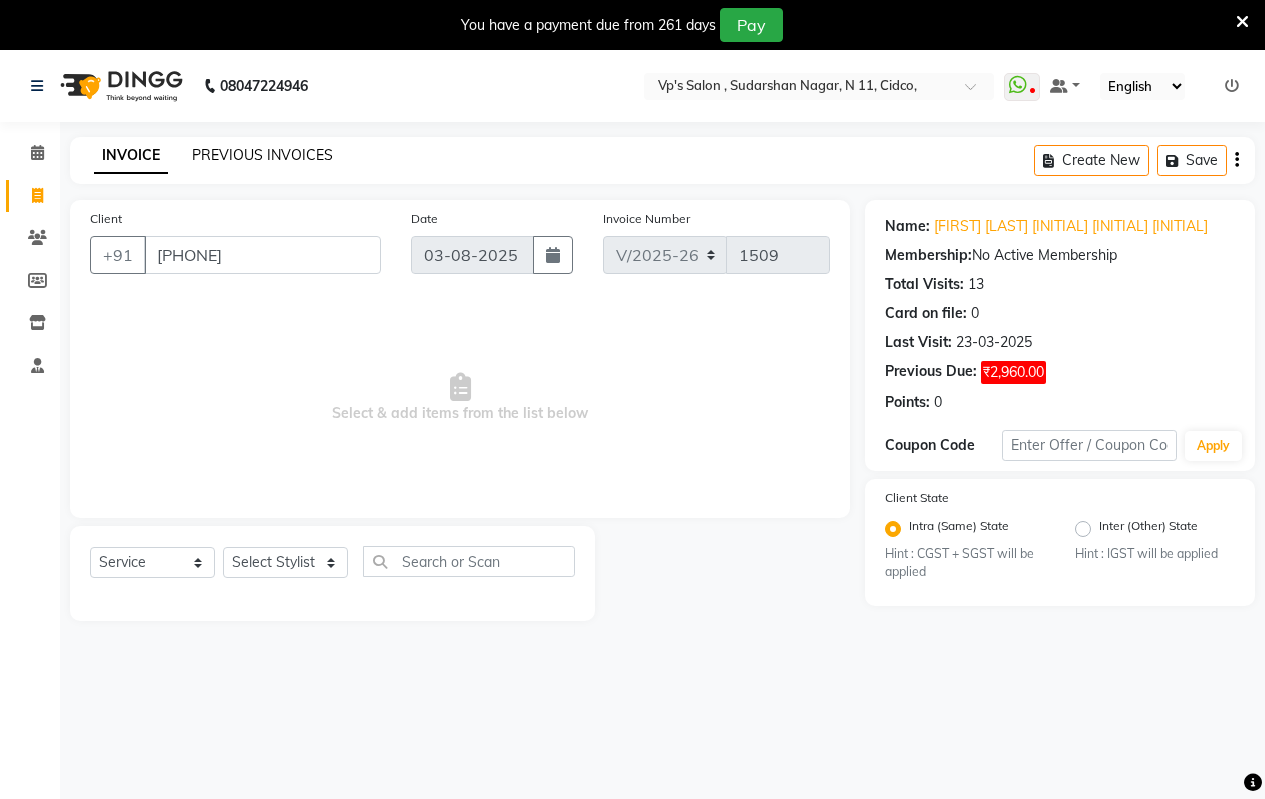 click on "PREVIOUS INVOICES" 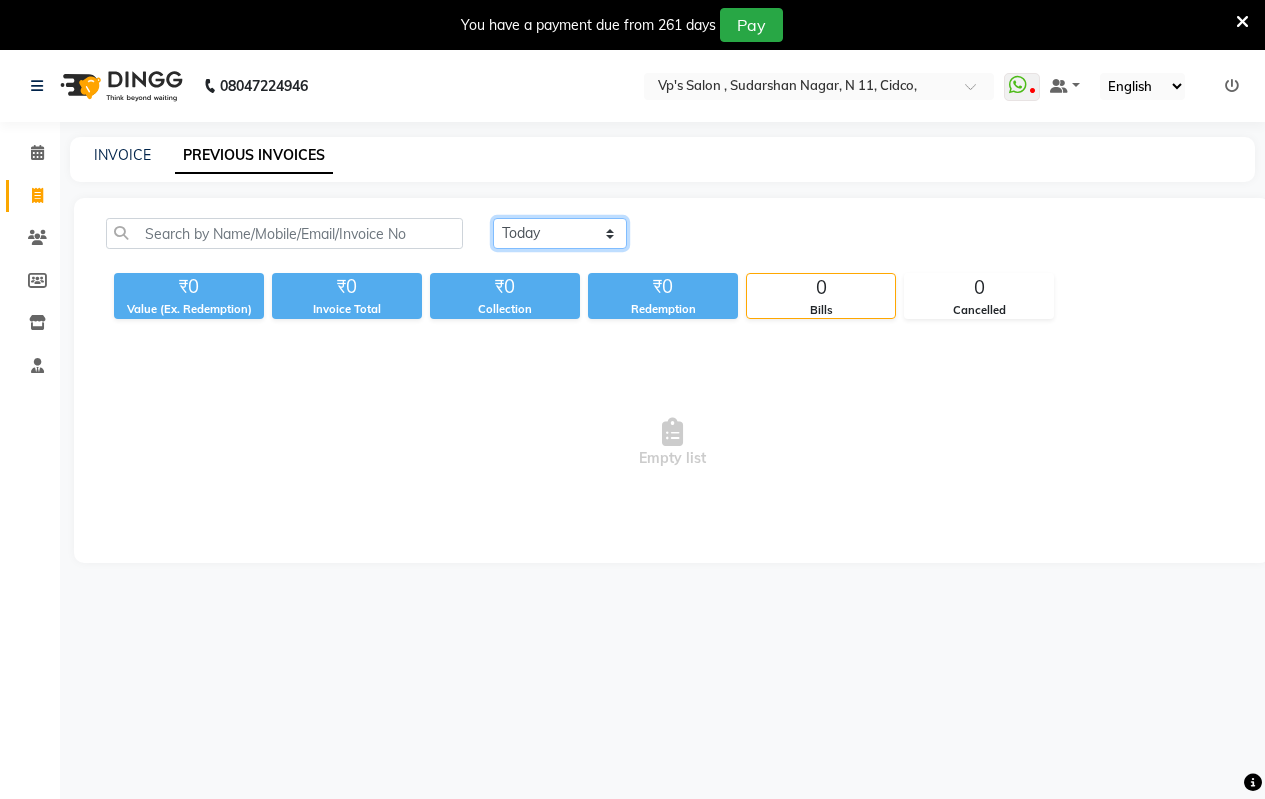 click on "Today Yesterday Custom Range" 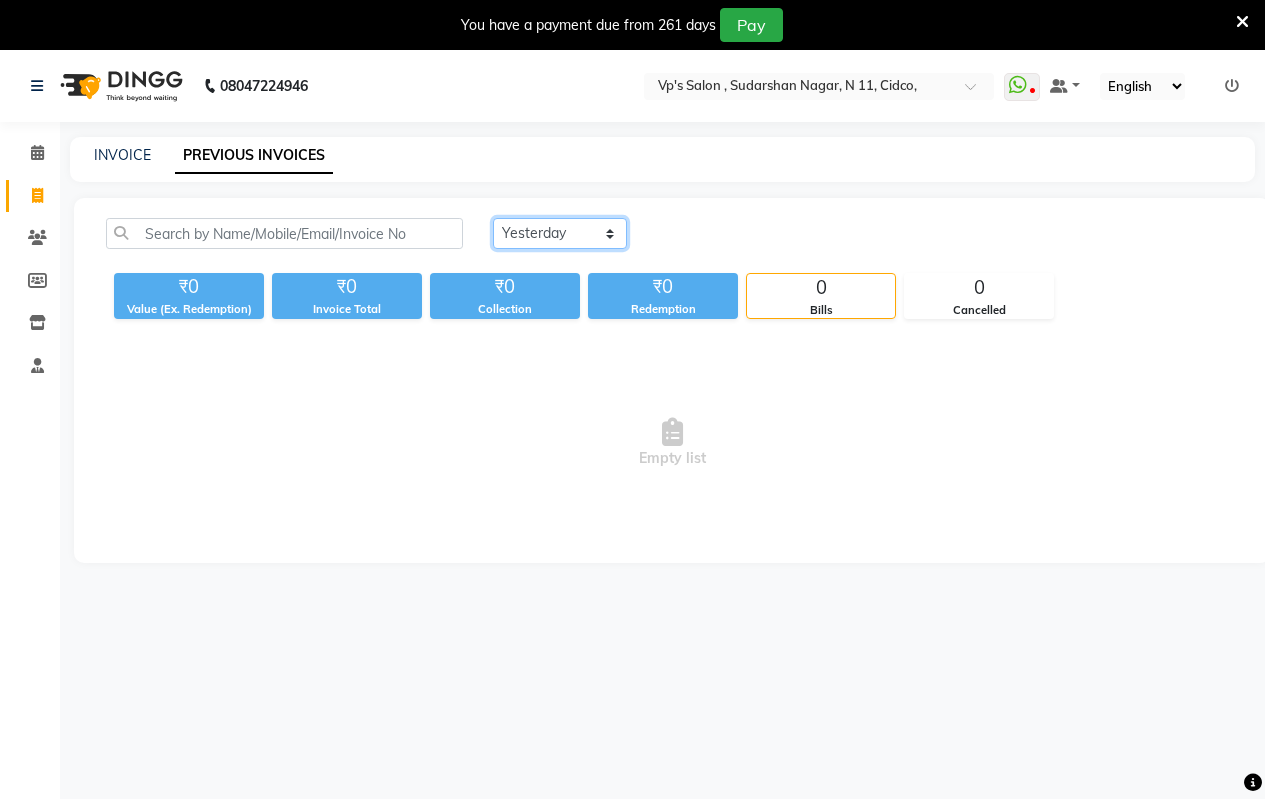 click on "Today Yesterday Custom Range" 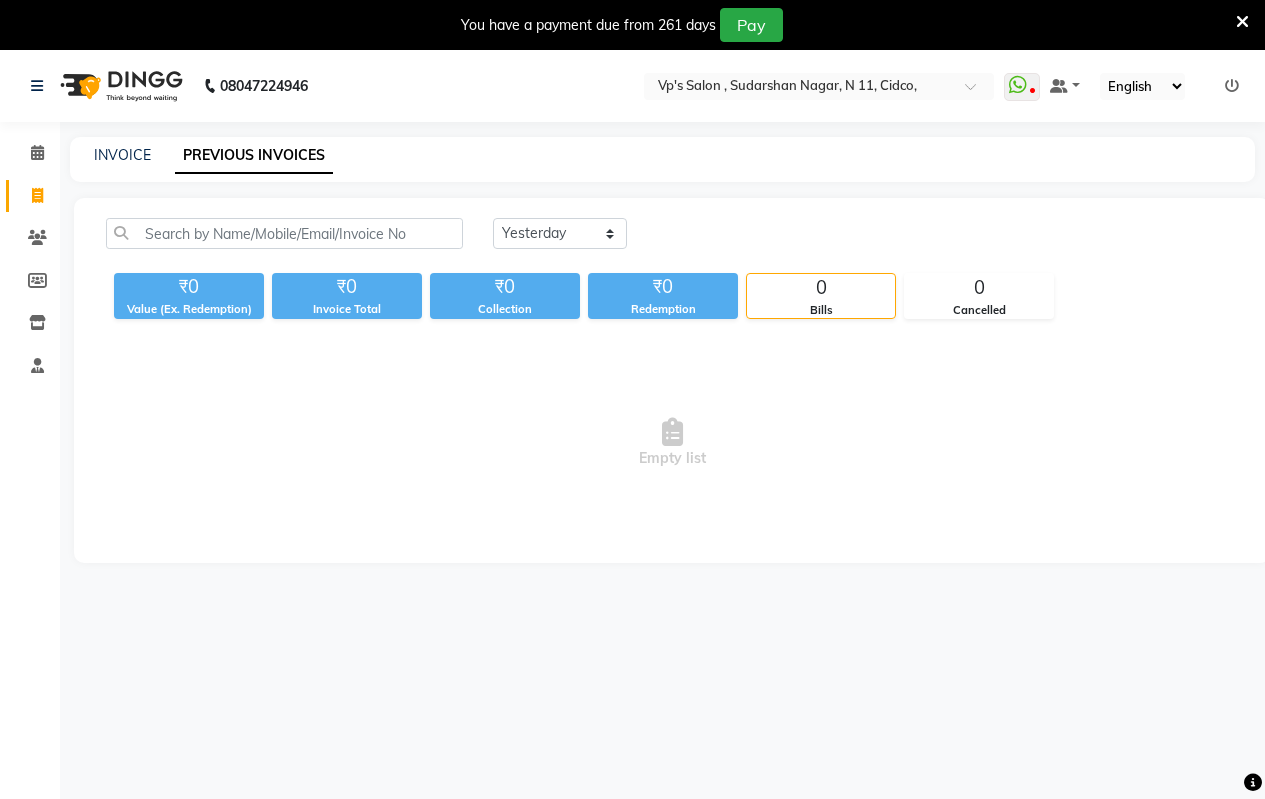 click on "₹0" 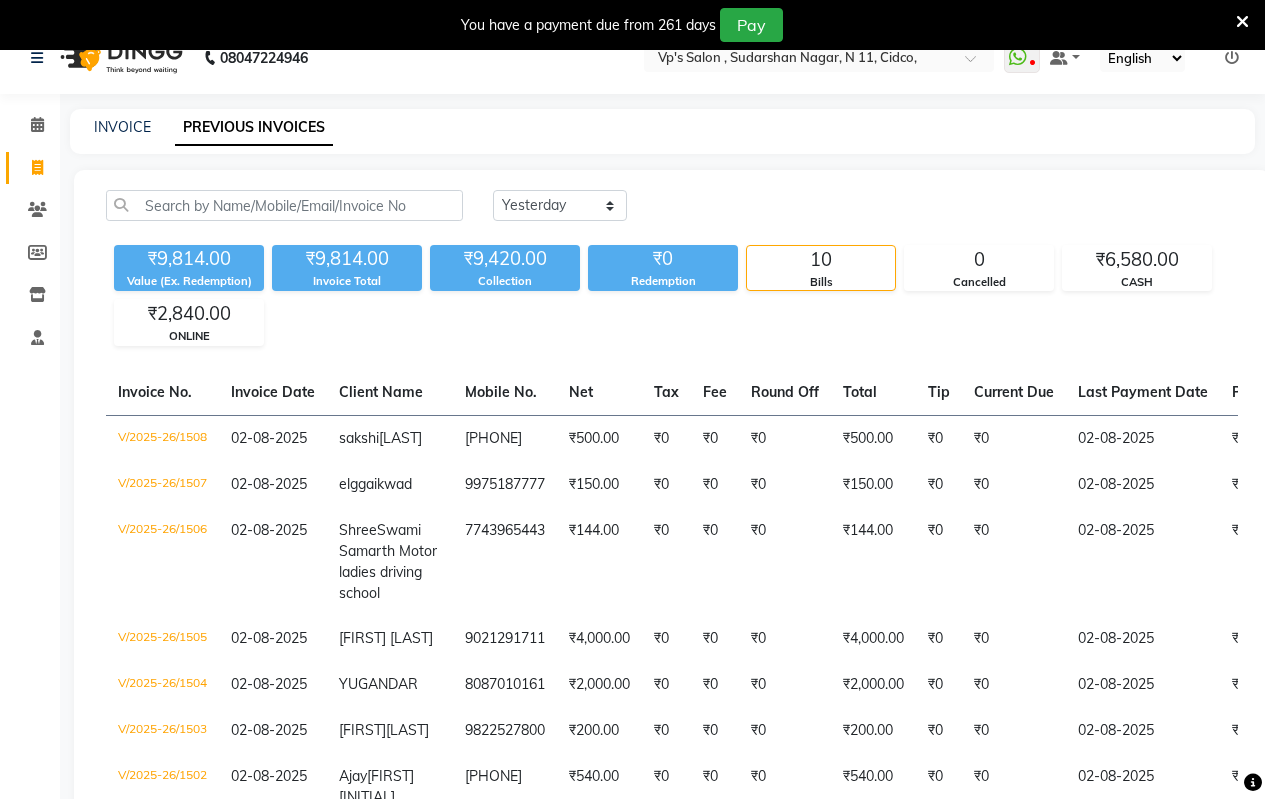 scroll, scrollTop: 0, scrollLeft: 0, axis: both 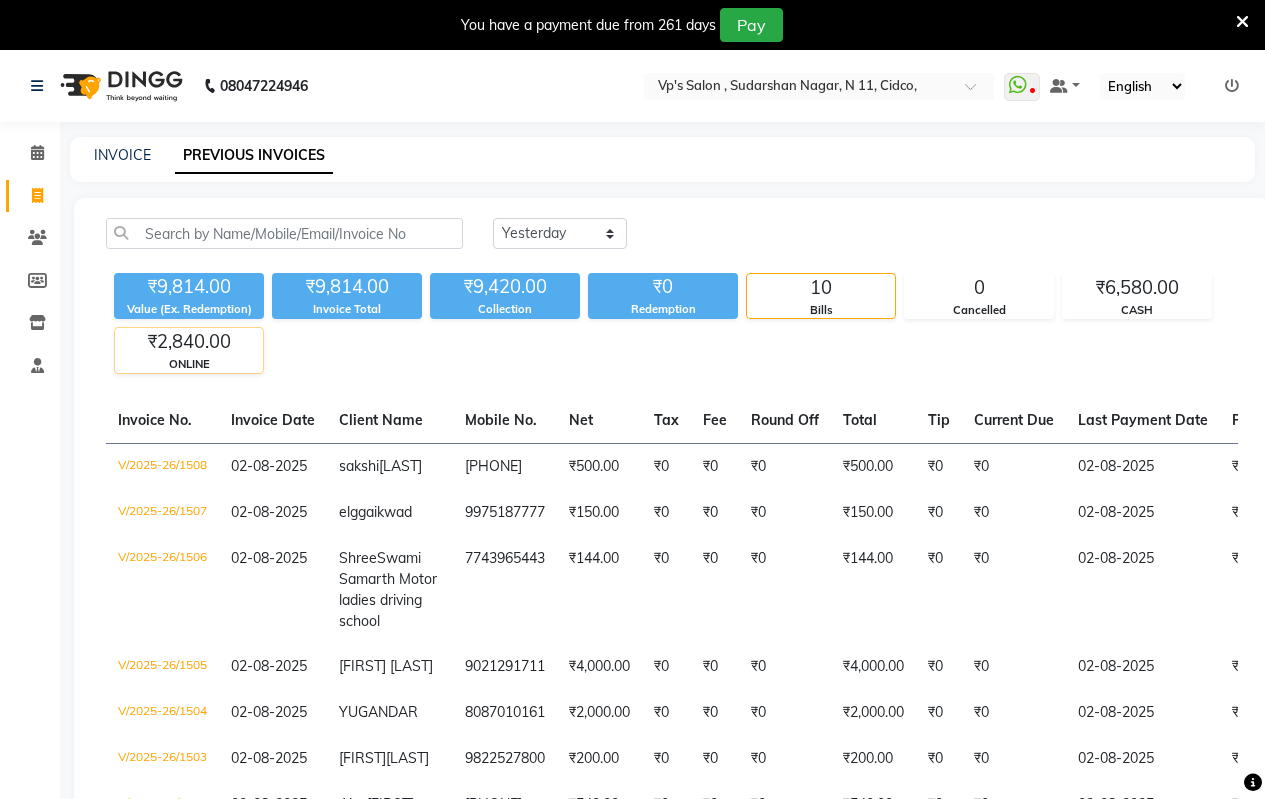 click on "₹2,840.00" 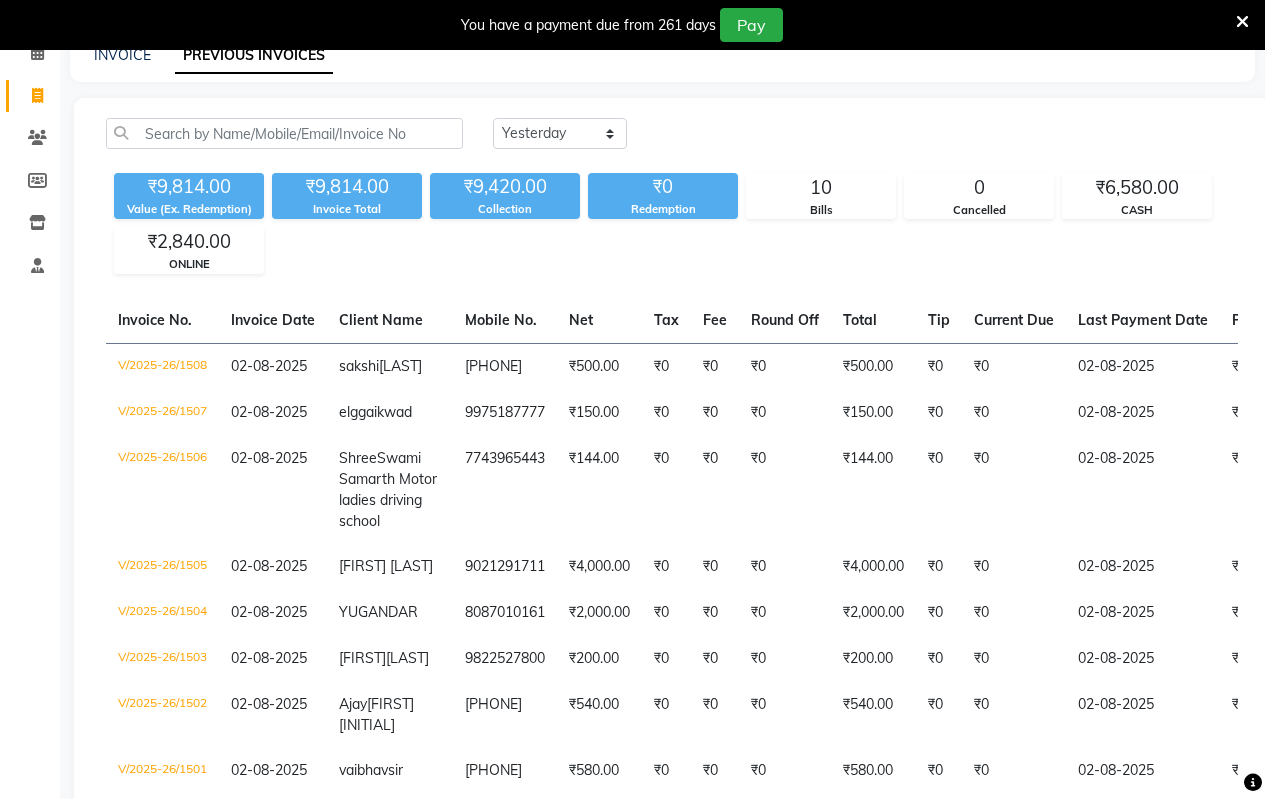 scroll, scrollTop: 0, scrollLeft: 0, axis: both 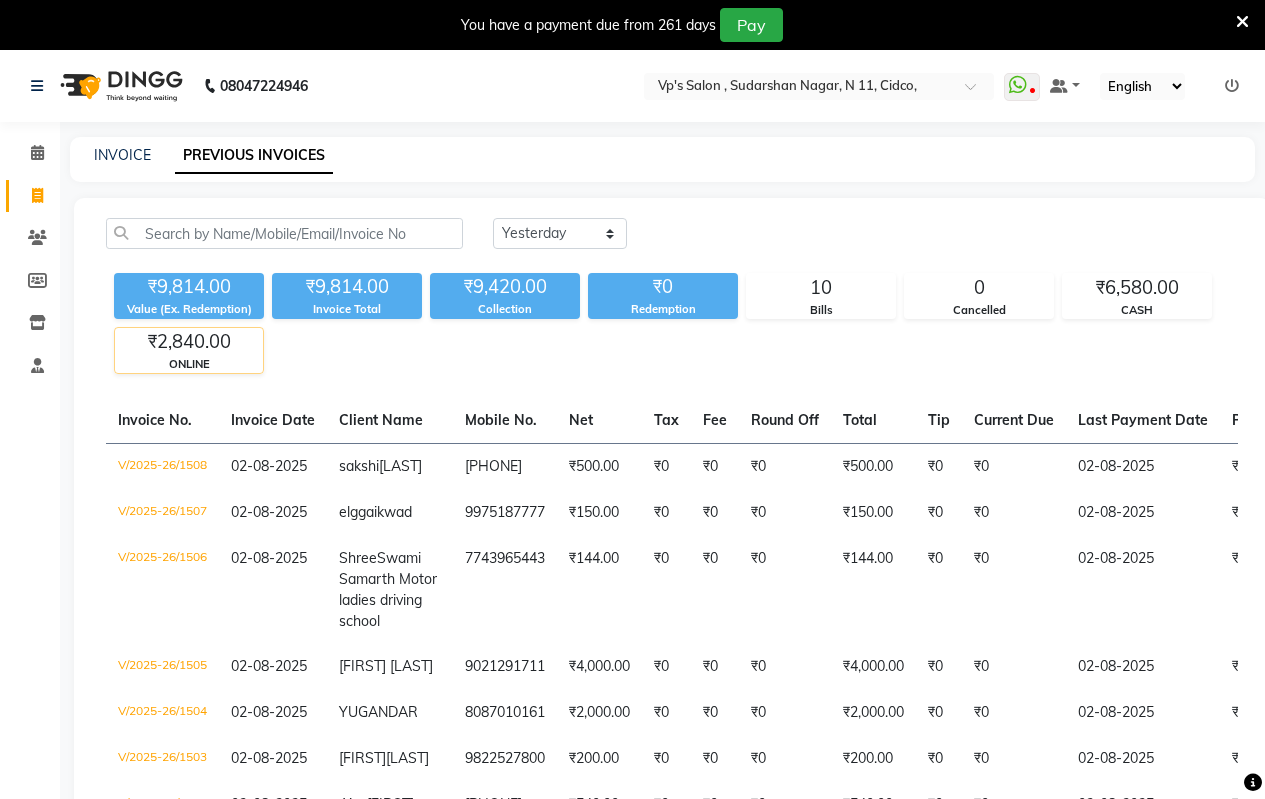 click on "ONLINE" 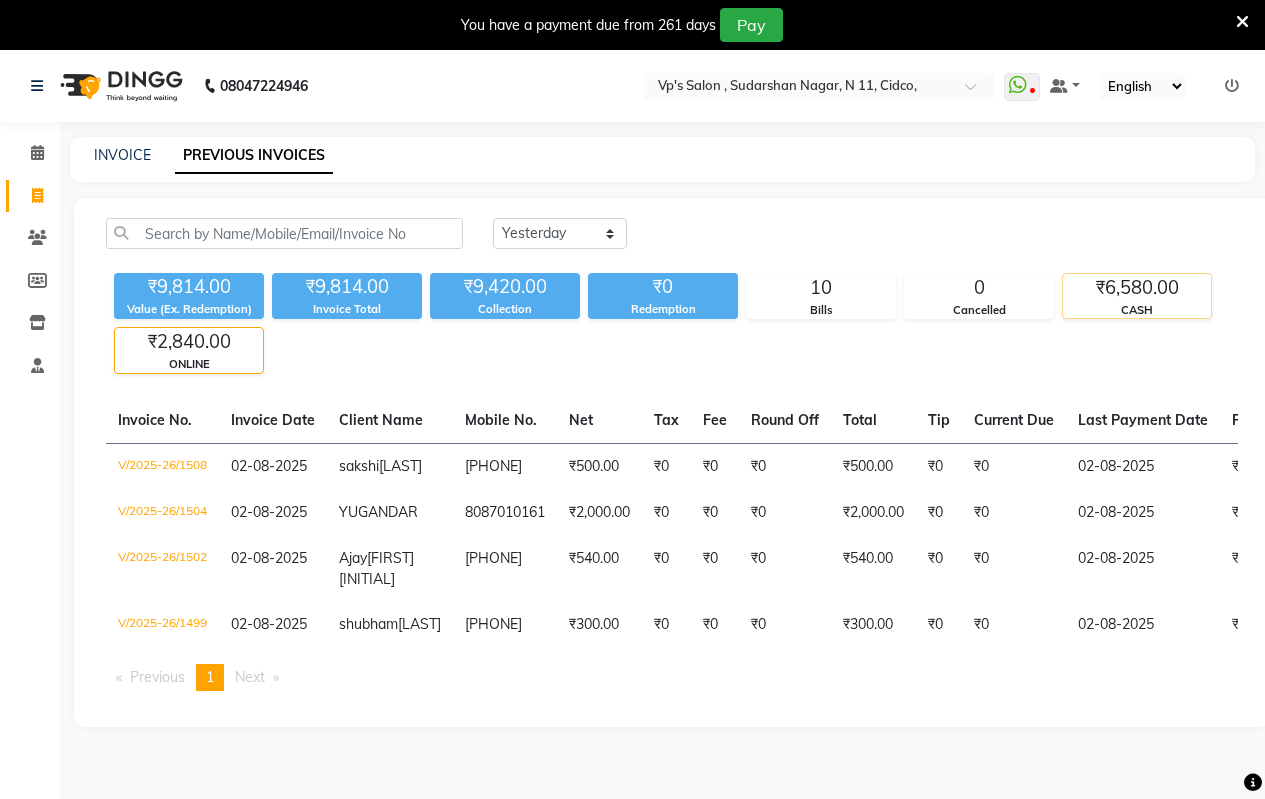 click on "CASH" 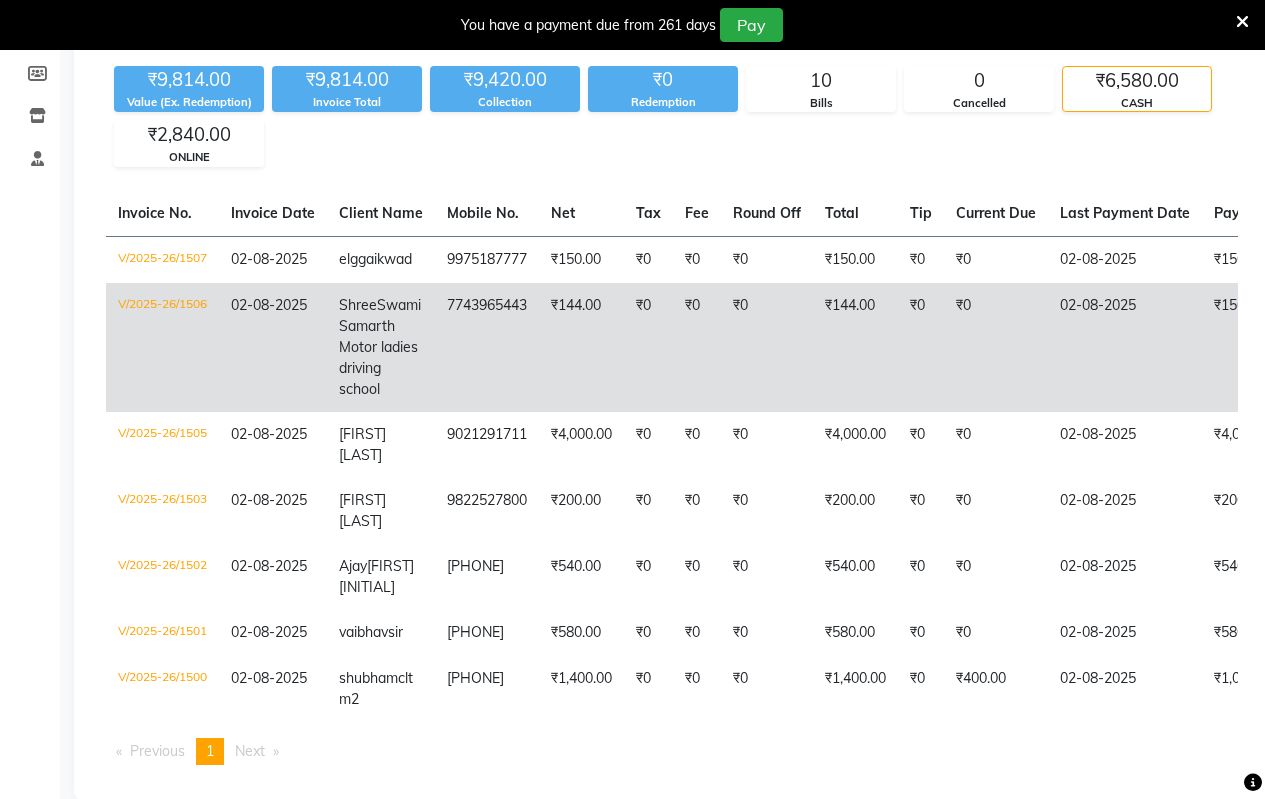 scroll, scrollTop: 255, scrollLeft: 0, axis: vertical 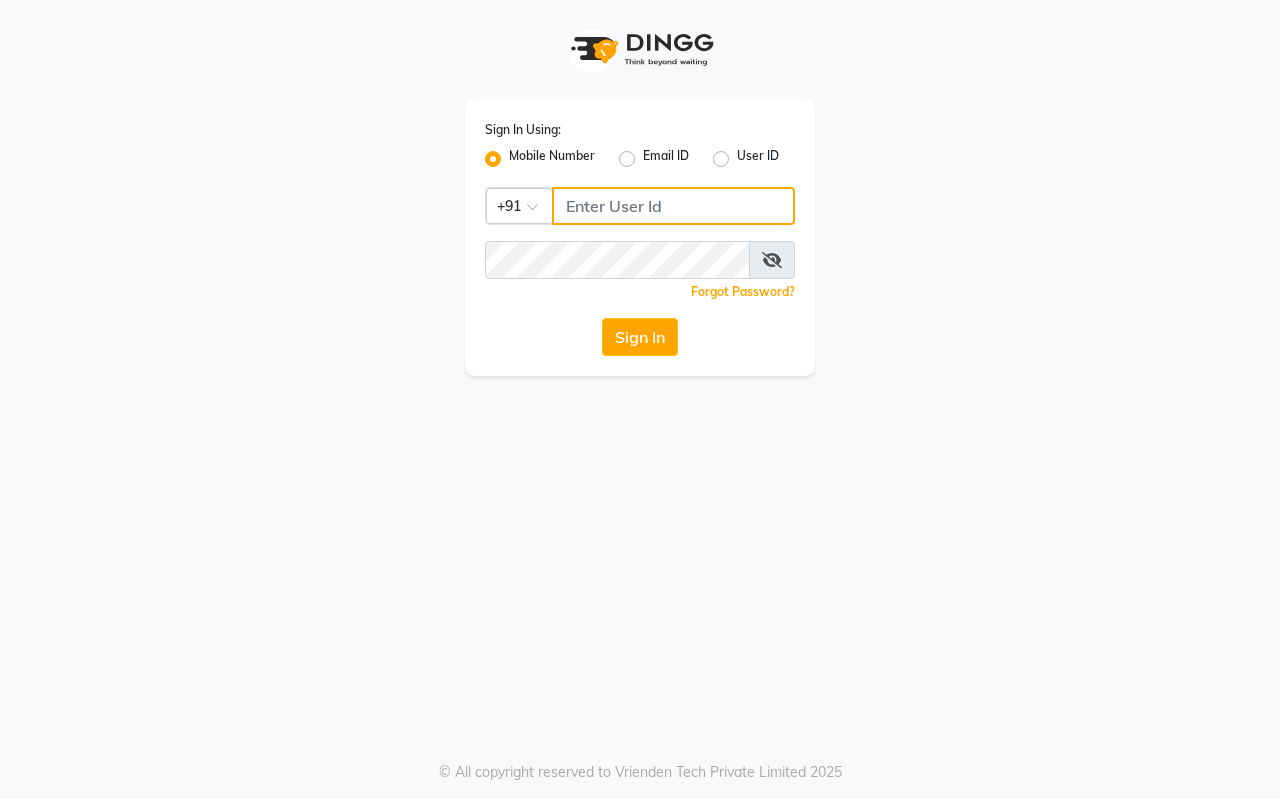type on "7420902029" 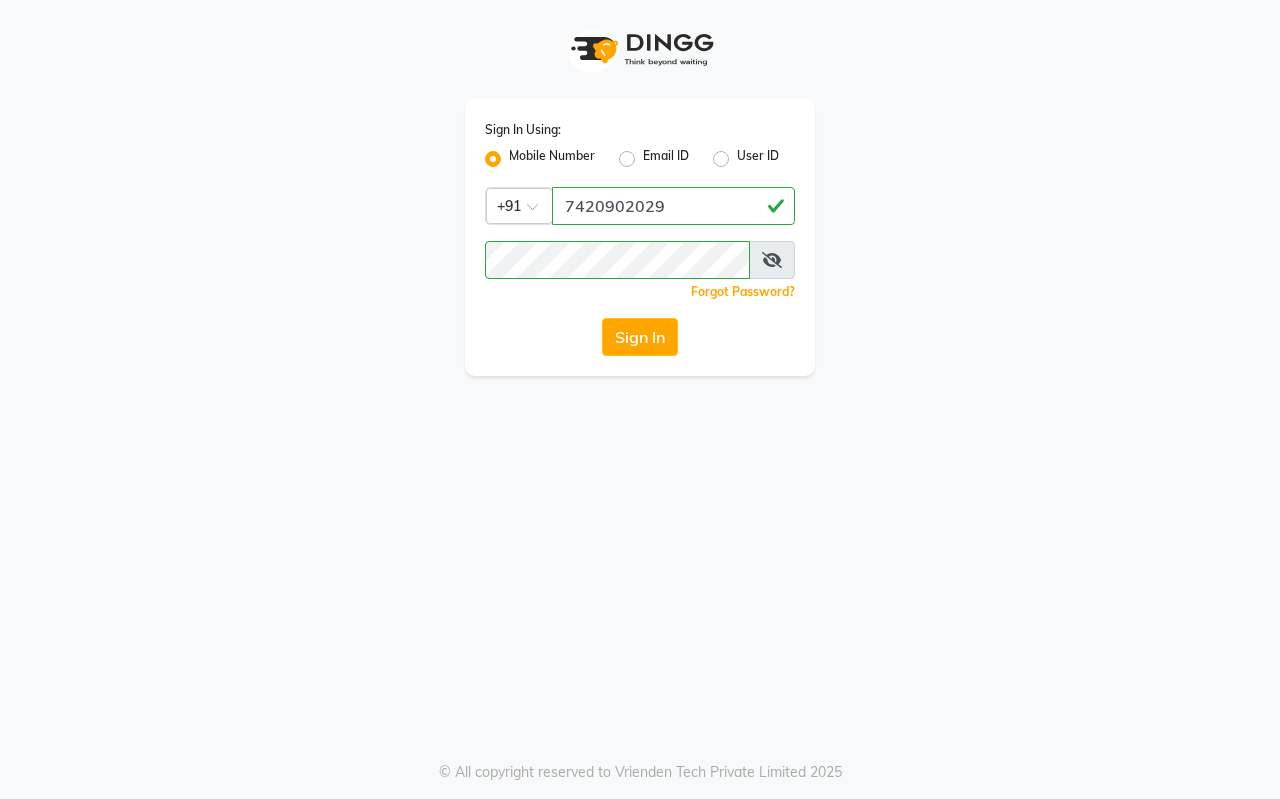 click on "User ID" 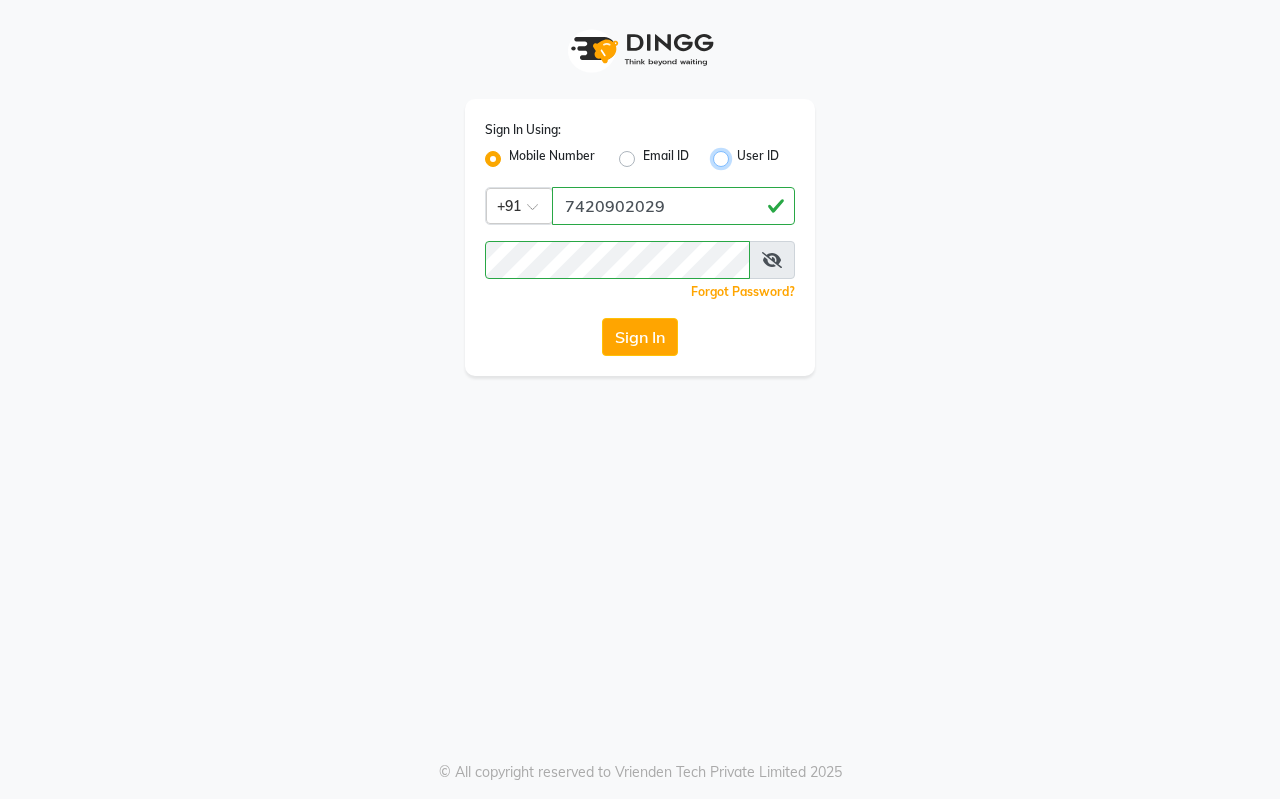 click on "User ID" at bounding box center (743, 153) 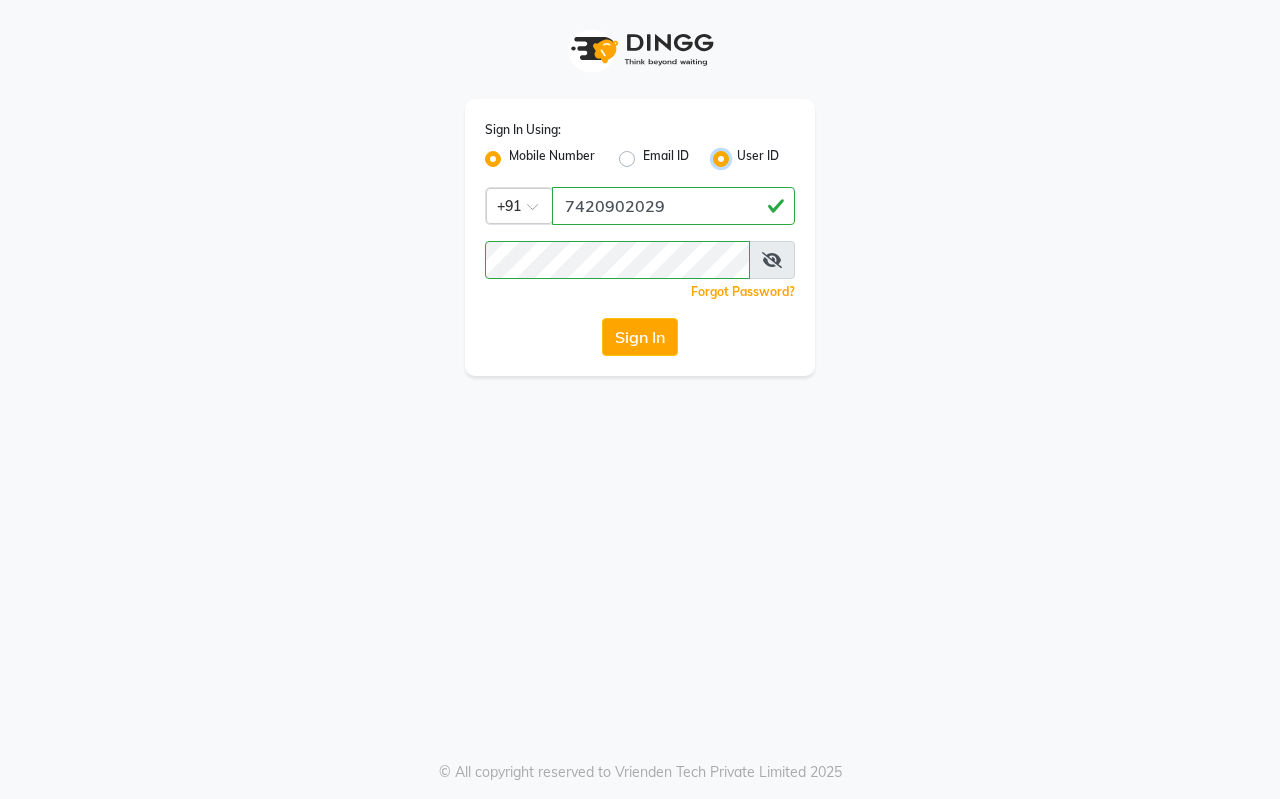 radio on "false" 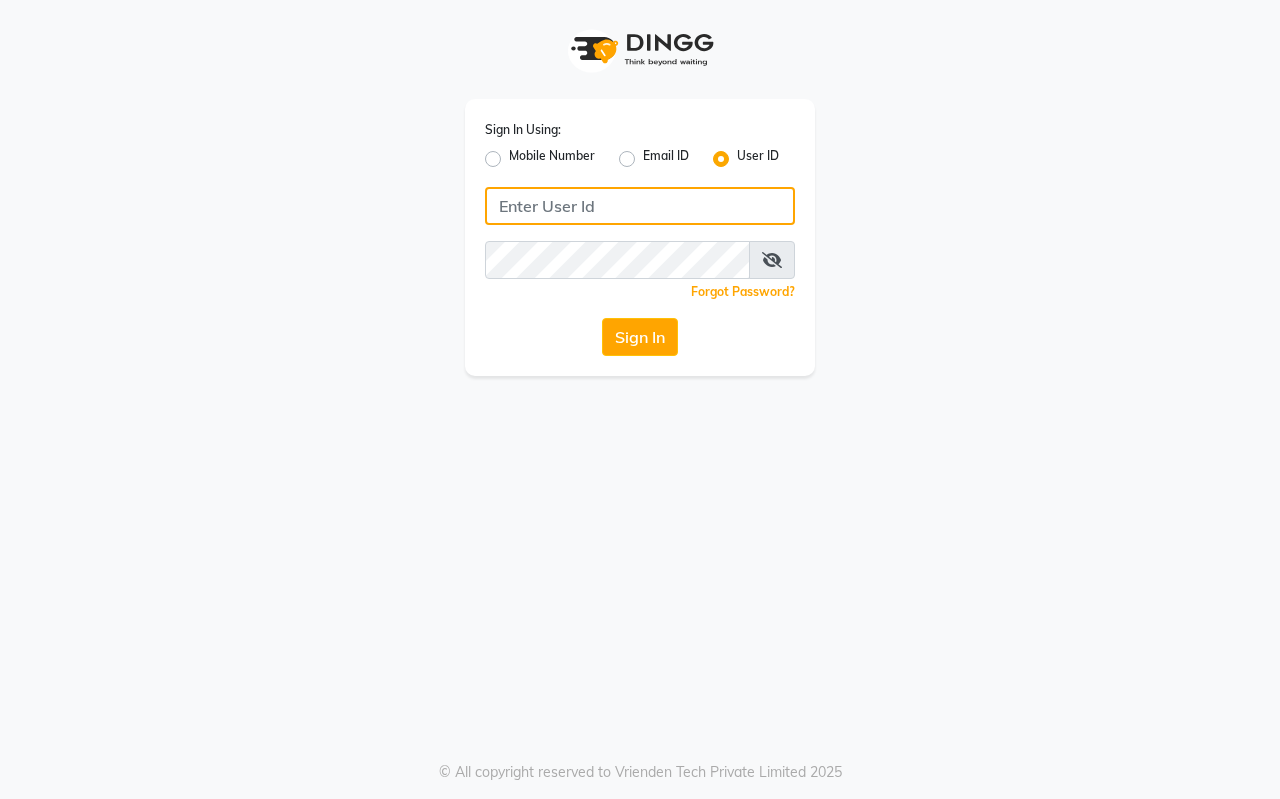 click 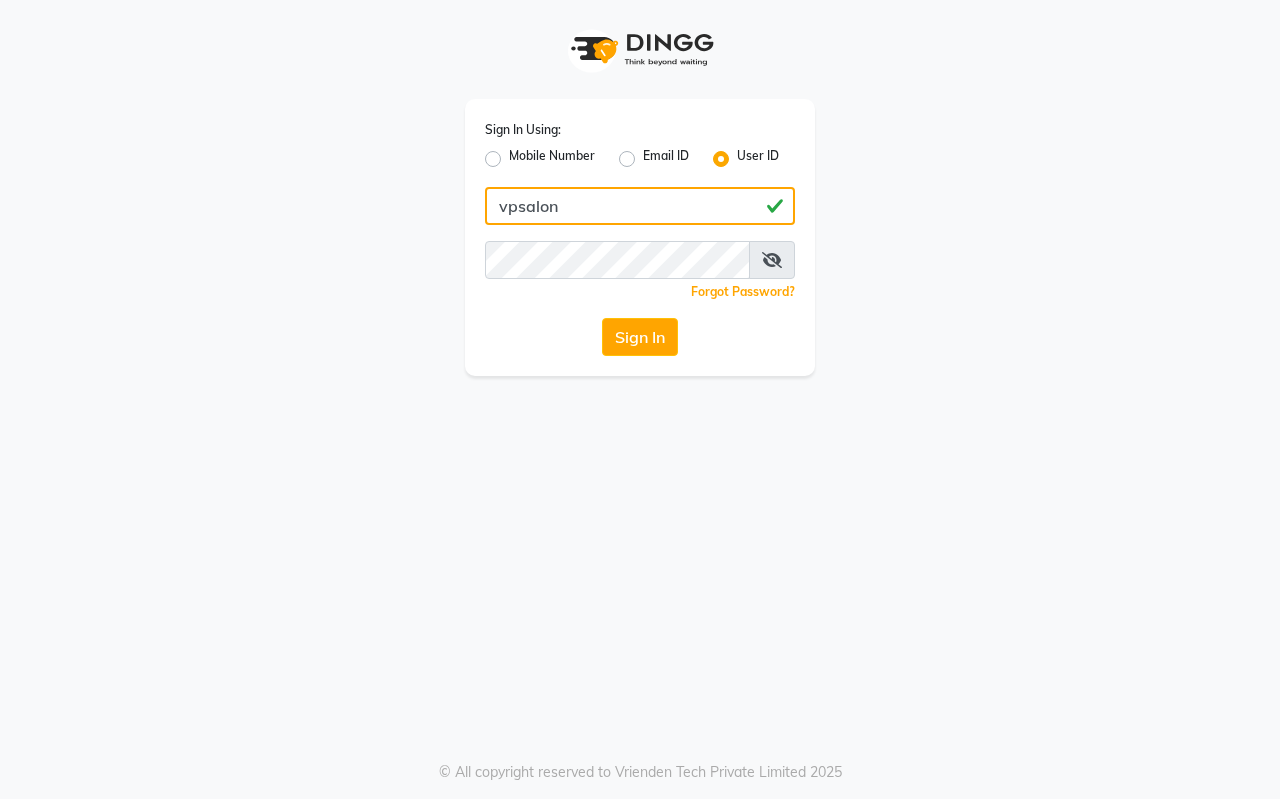 type on "vpsalon" 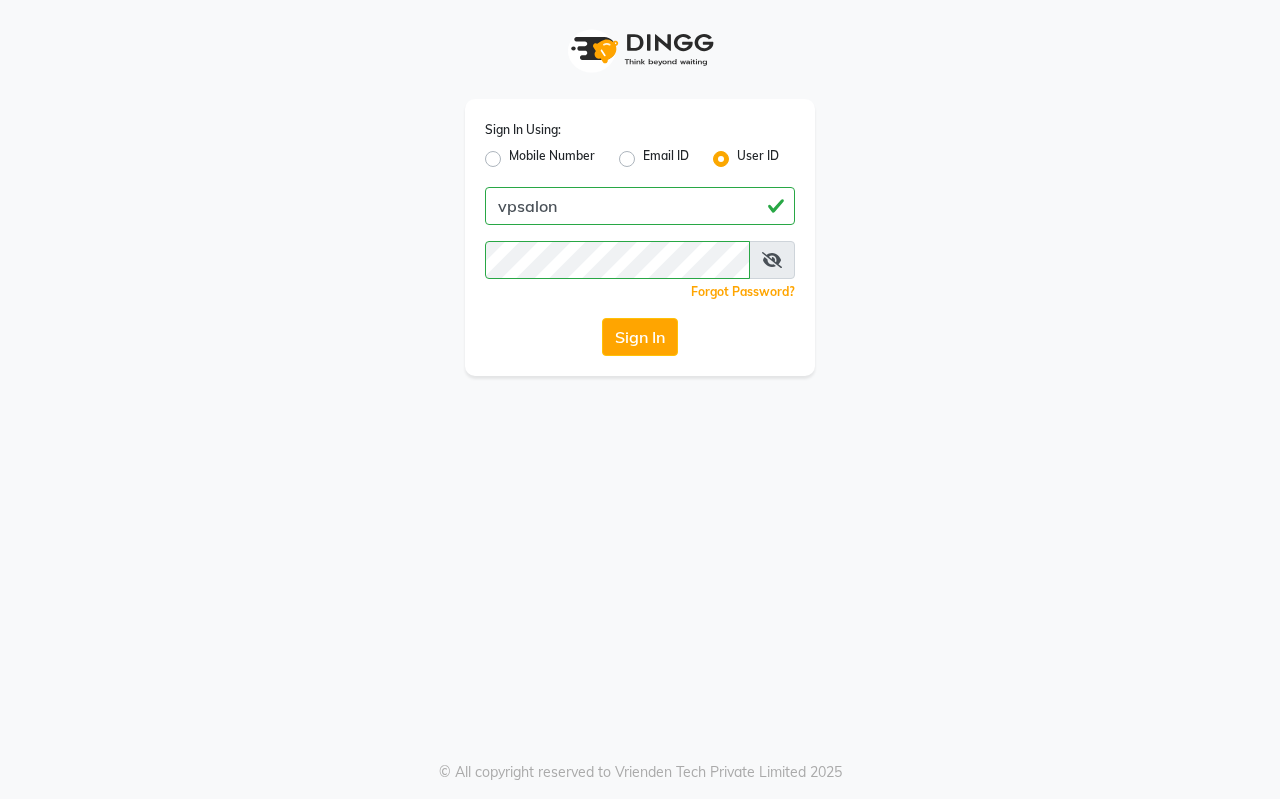 click on "Sign In" 